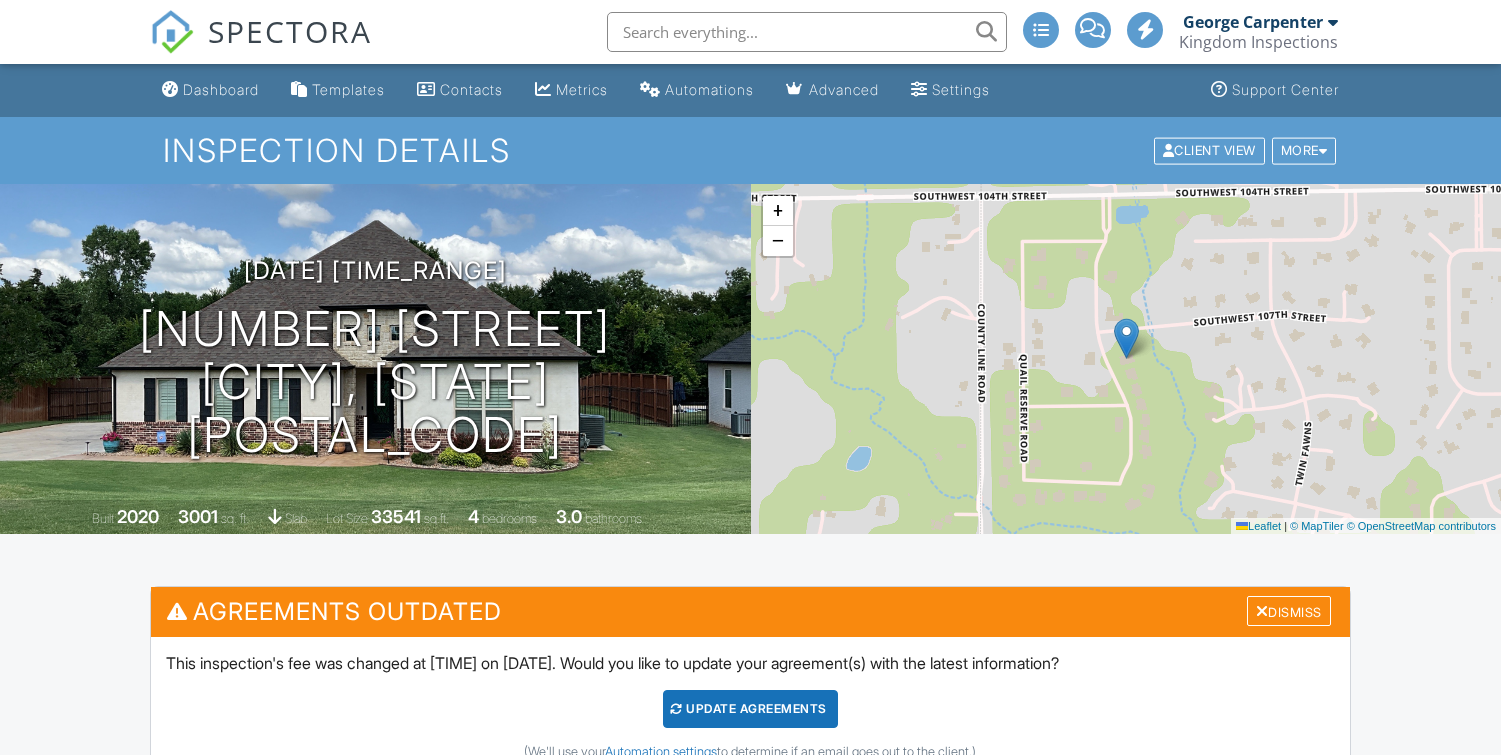 scroll, scrollTop: 44, scrollLeft: 0, axis: vertical 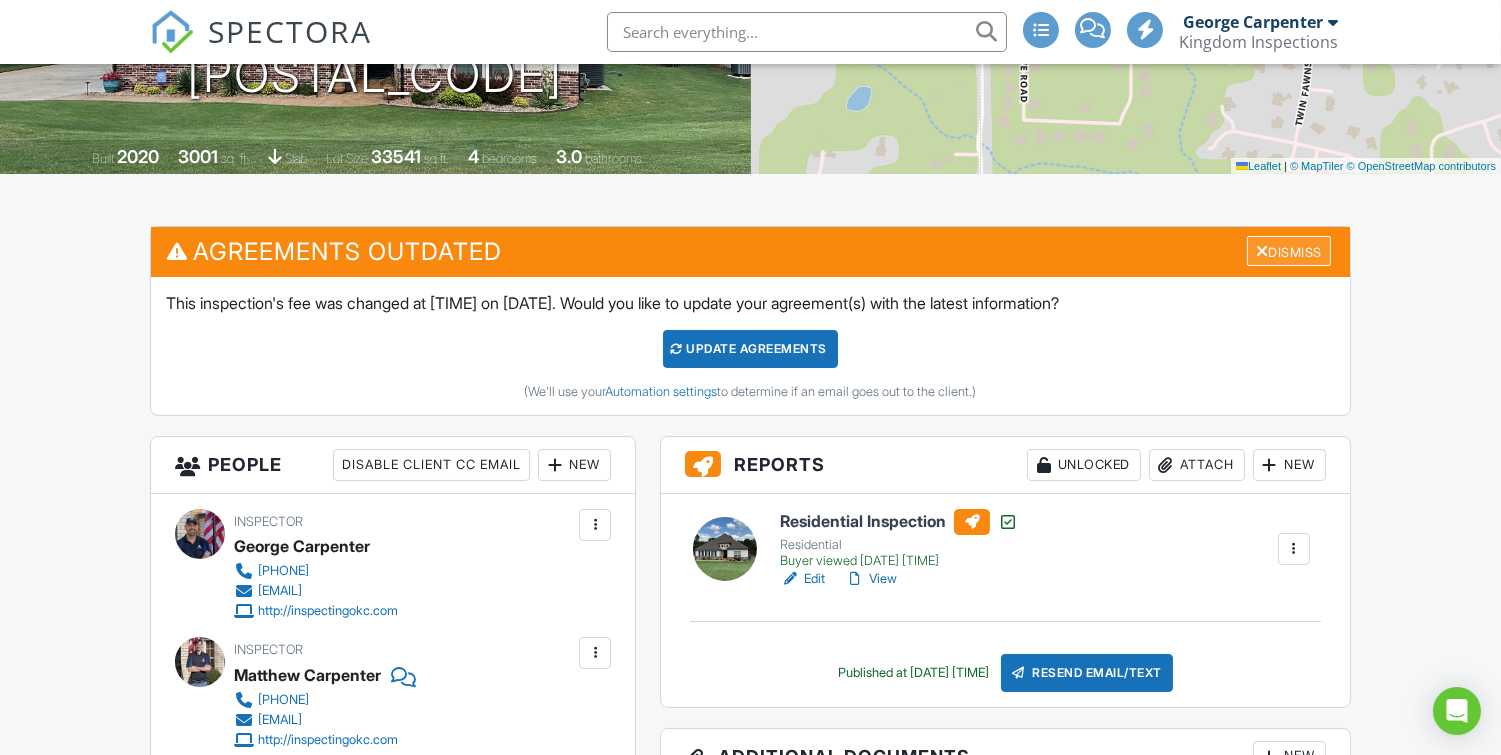 click on "Dismiss" at bounding box center (1289, 251) 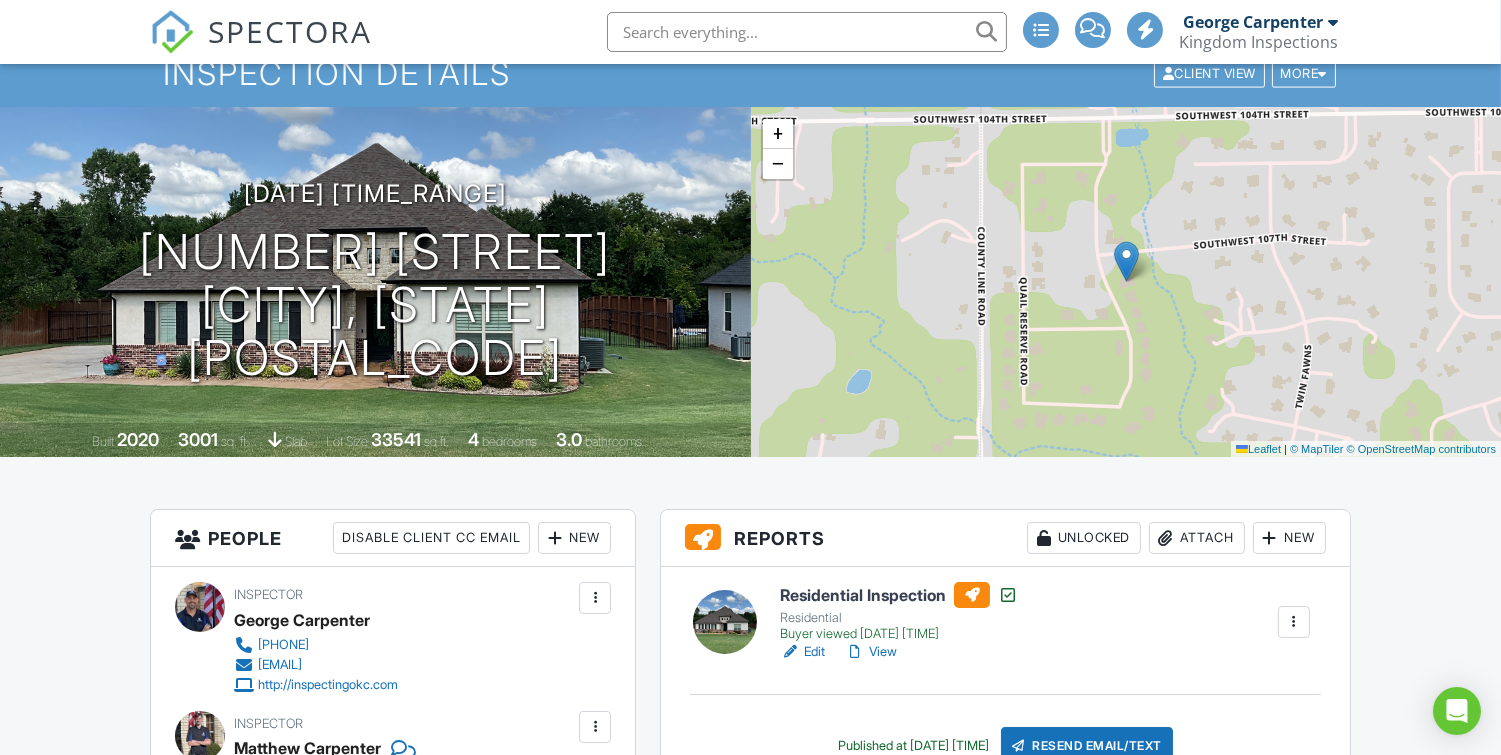 scroll, scrollTop: 0, scrollLeft: 0, axis: both 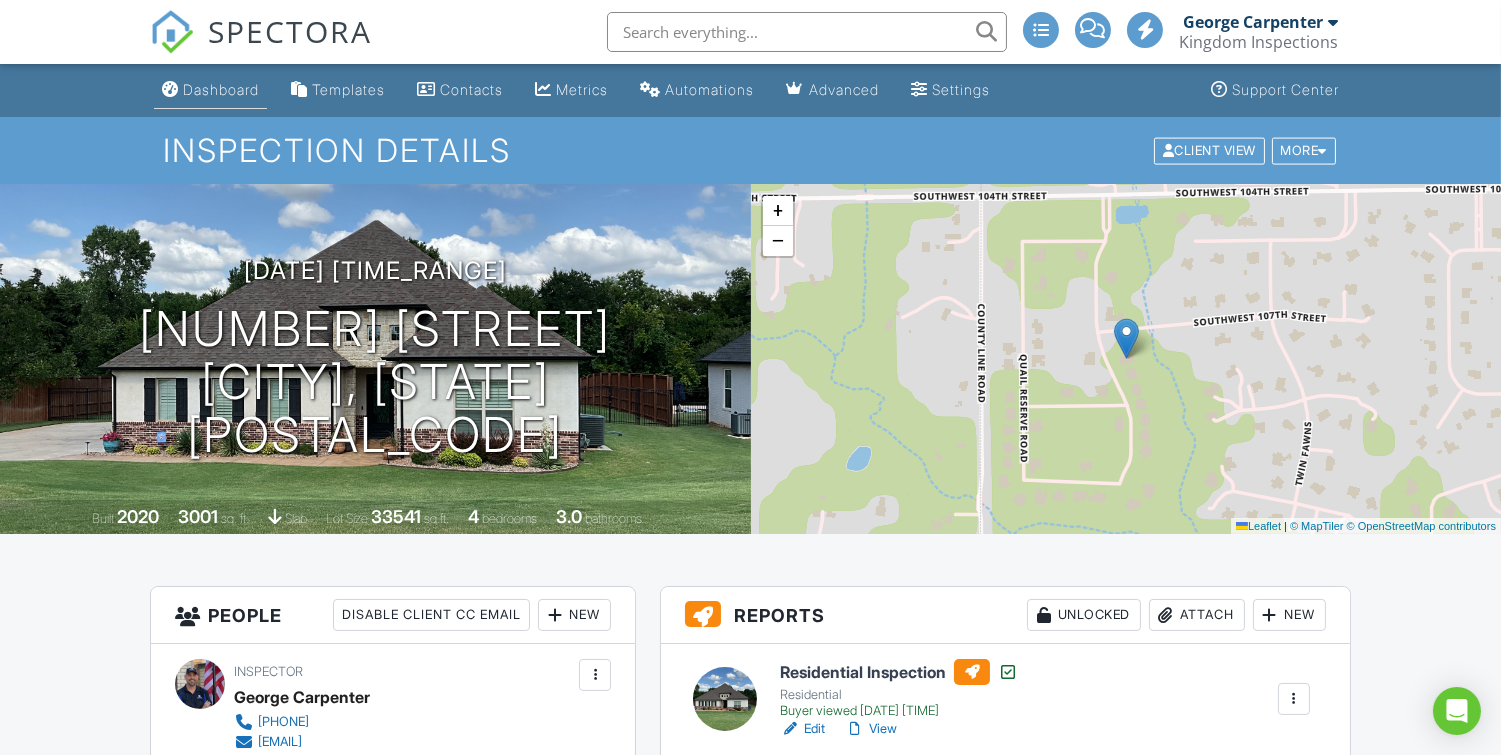 click on "Dashboard" at bounding box center [221, 89] 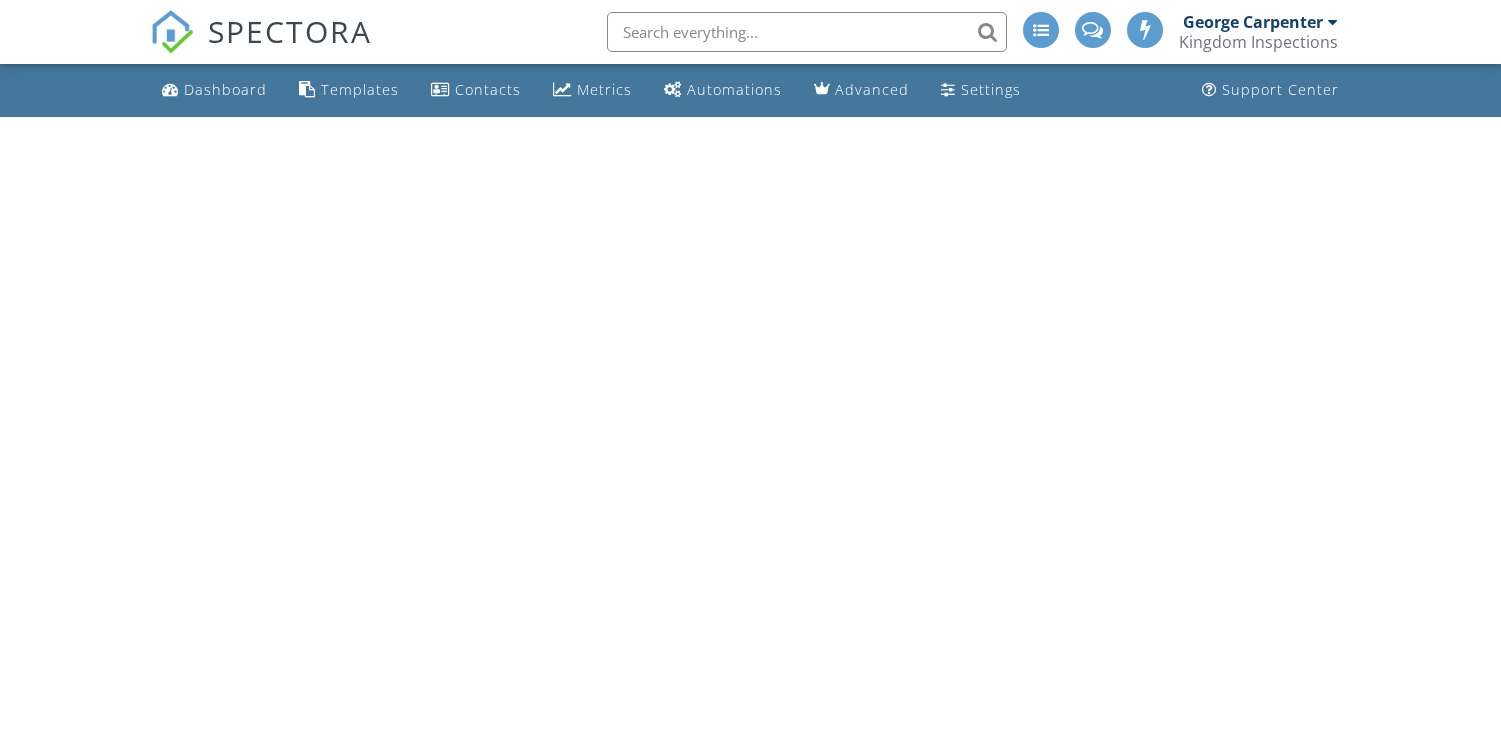 scroll, scrollTop: 0, scrollLeft: 0, axis: both 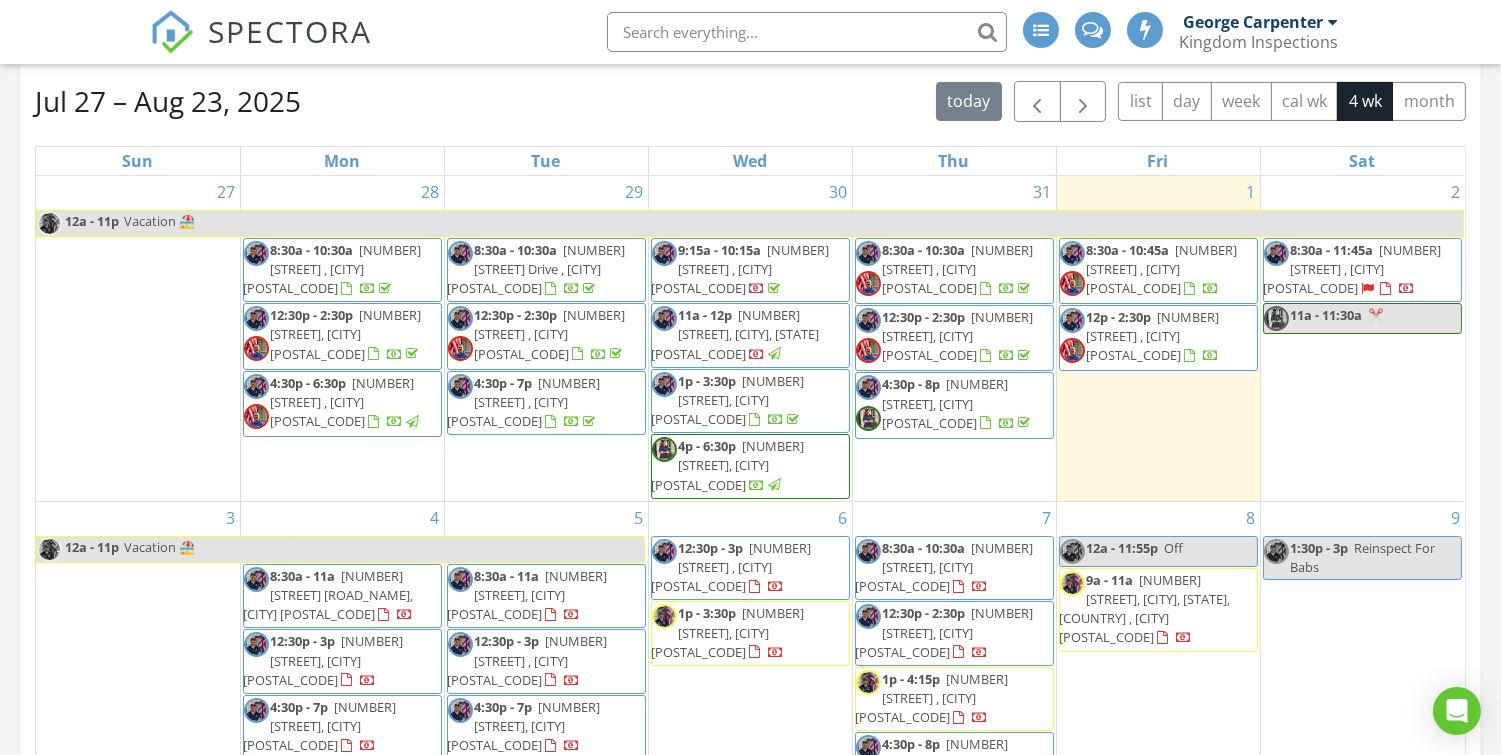 click on "4400 The Ranch Rd , Edmond 73034" at bounding box center [1353, 269] 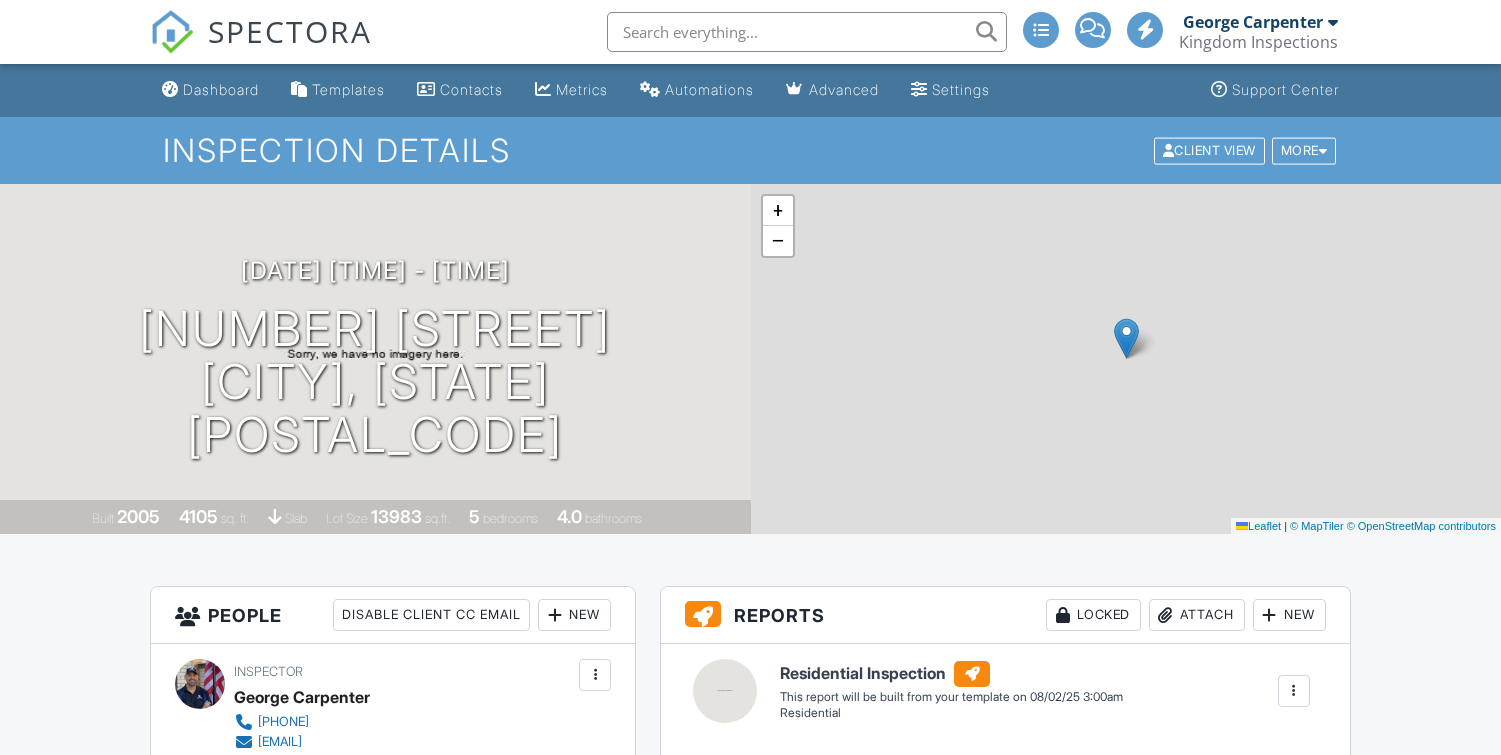 scroll, scrollTop: 0, scrollLeft: 0, axis: both 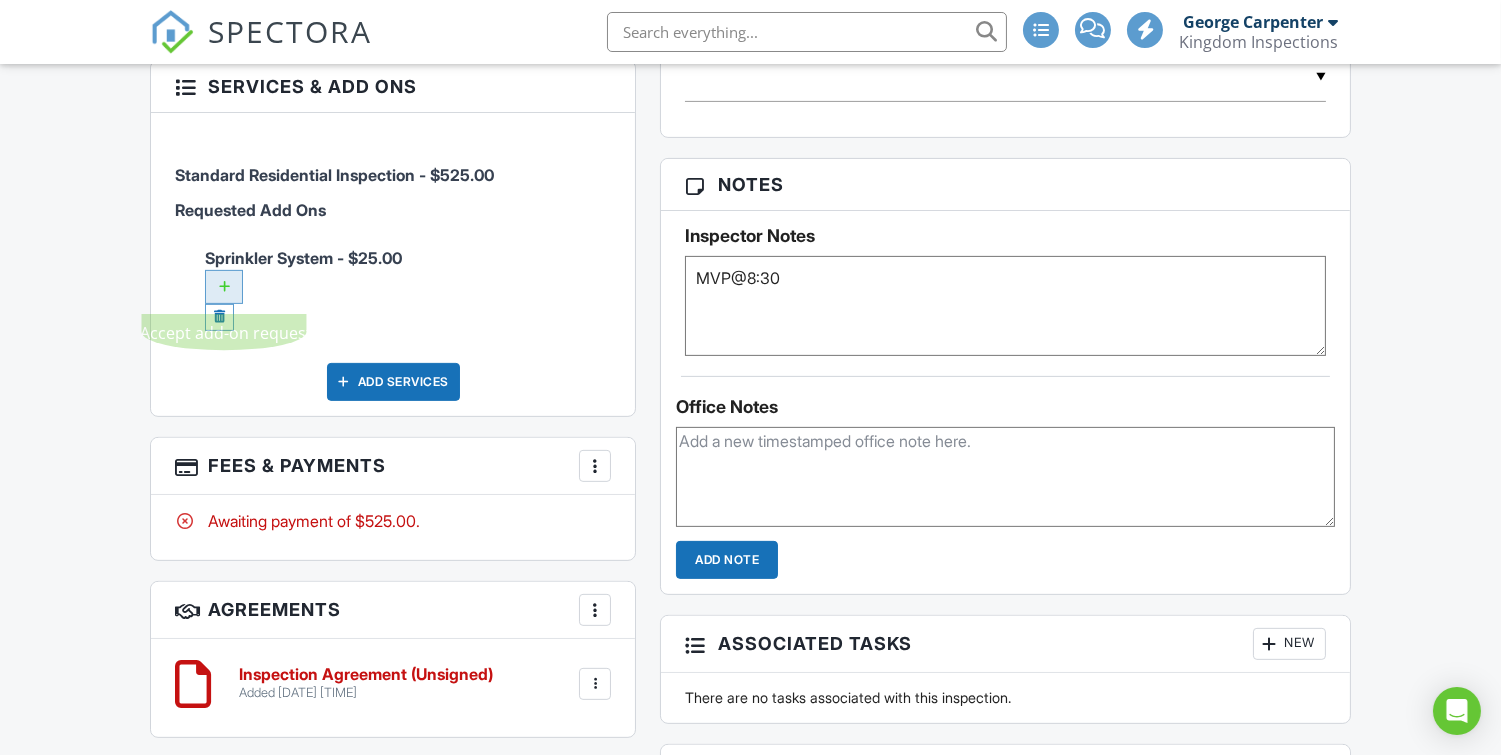 click at bounding box center [224, 287] 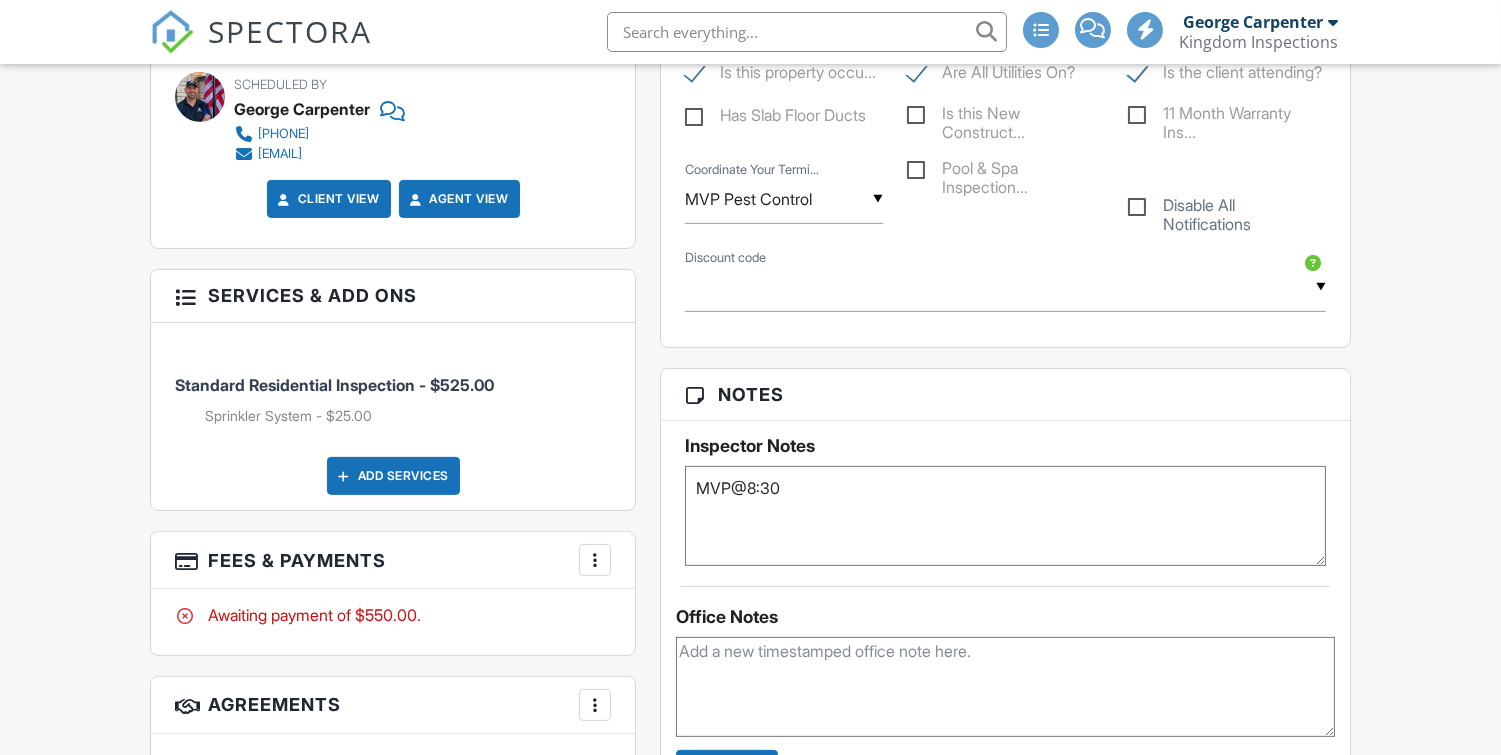 scroll, scrollTop: 1292, scrollLeft: 0, axis: vertical 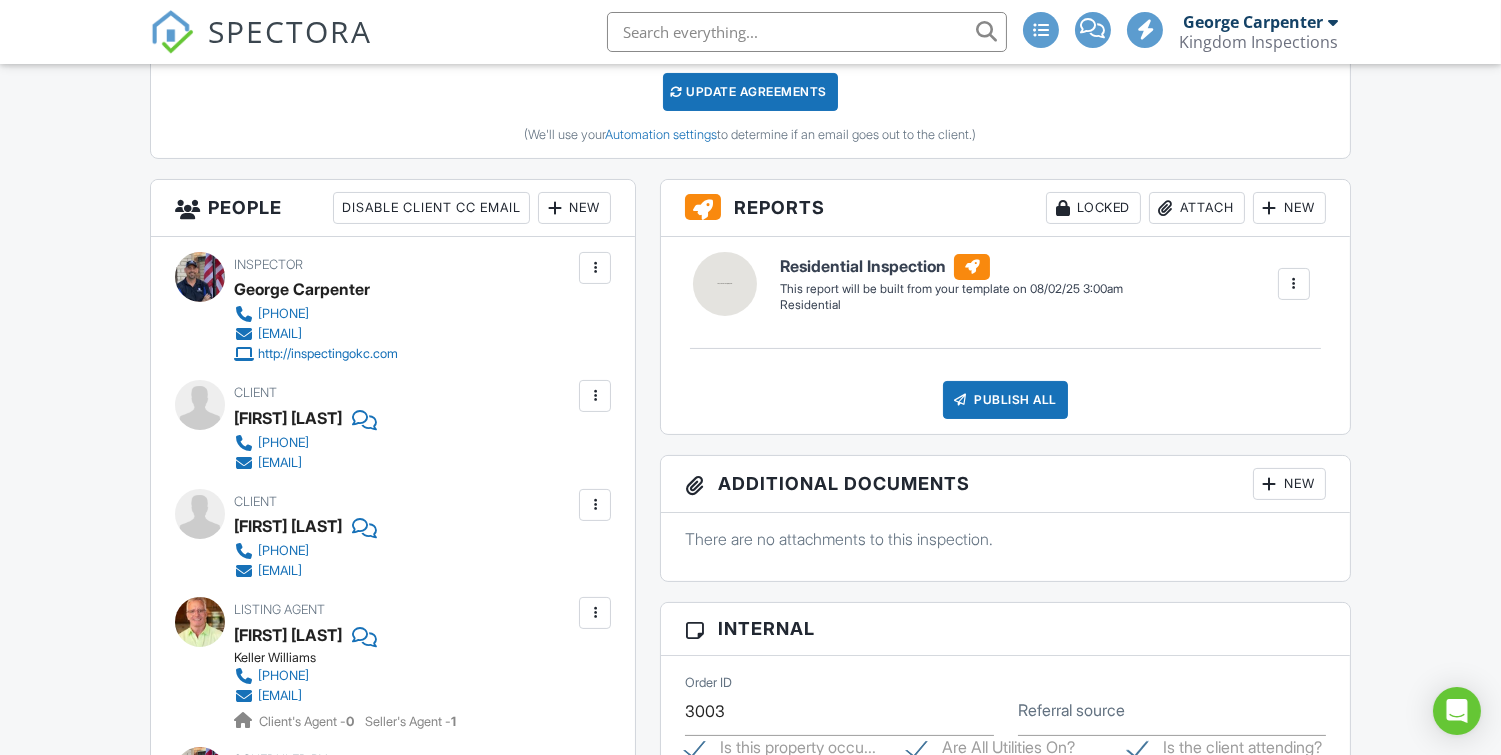 click on "Update Agreements" at bounding box center [750, 92] 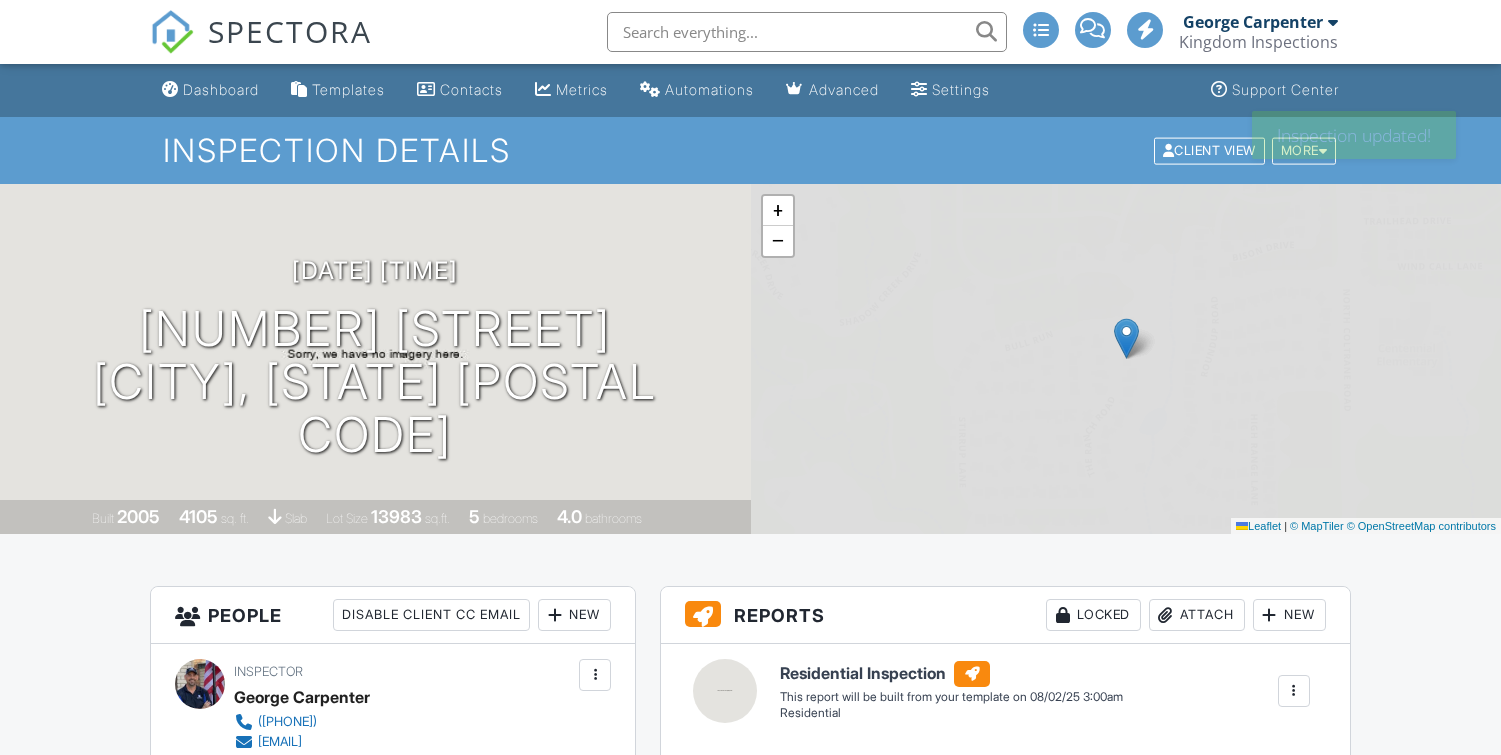 scroll, scrollTop: 0, scrollLeft: 0, axis: both 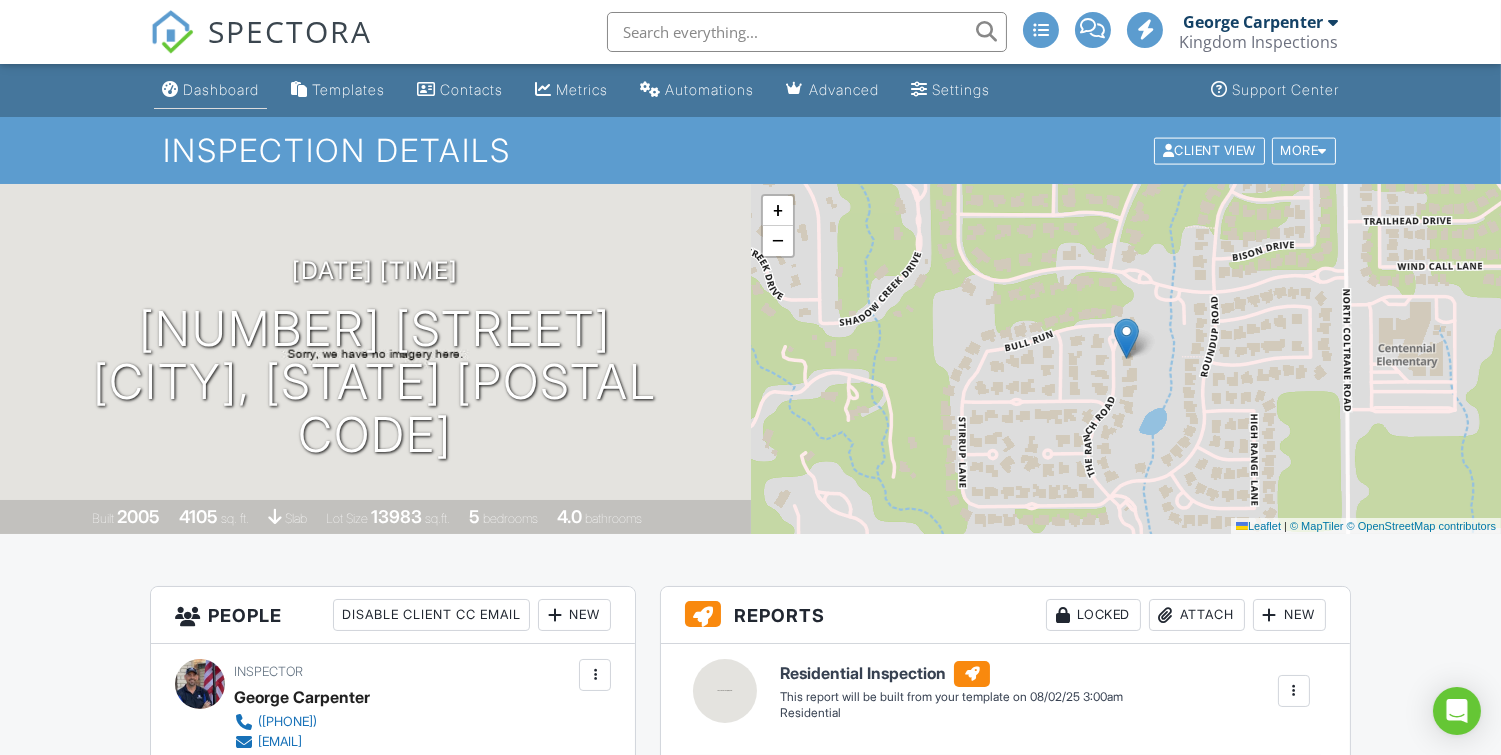 click on "Dashboard" at bounding box center (210, 90) 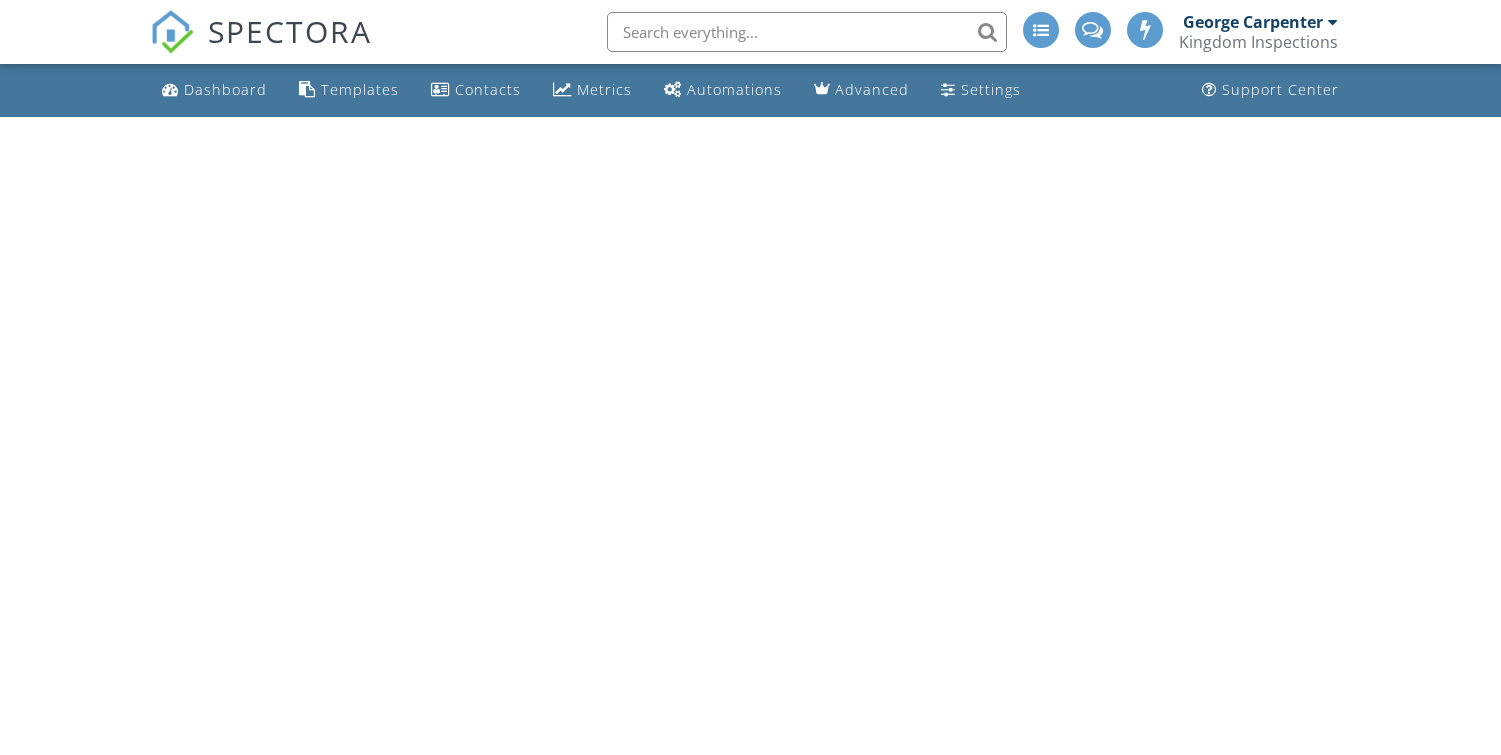 scroll, scrollTop: 0, scrollLeft: 0, axis: both 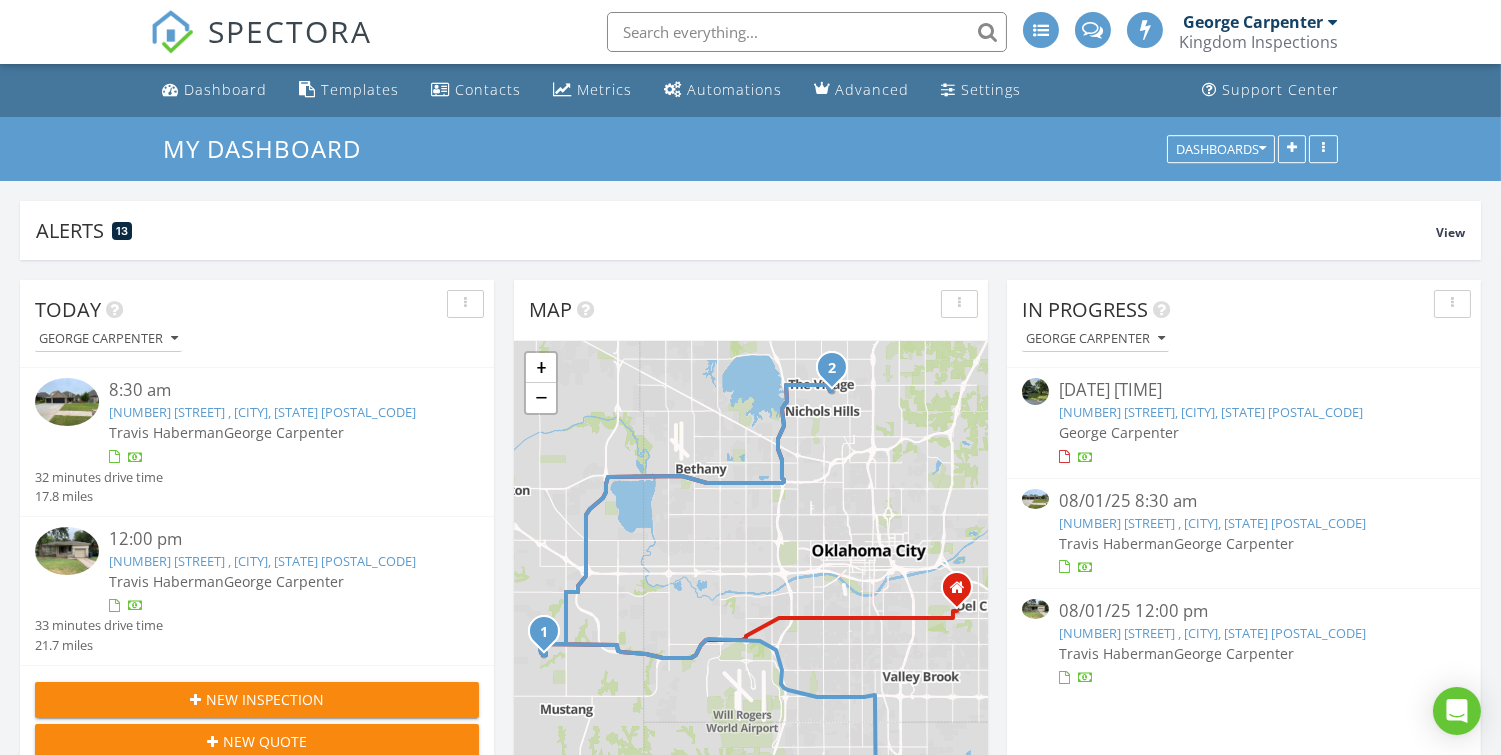 click on "1400 Sheffield Rd , The Village, OK 73120" at bounding box center (262, 561) 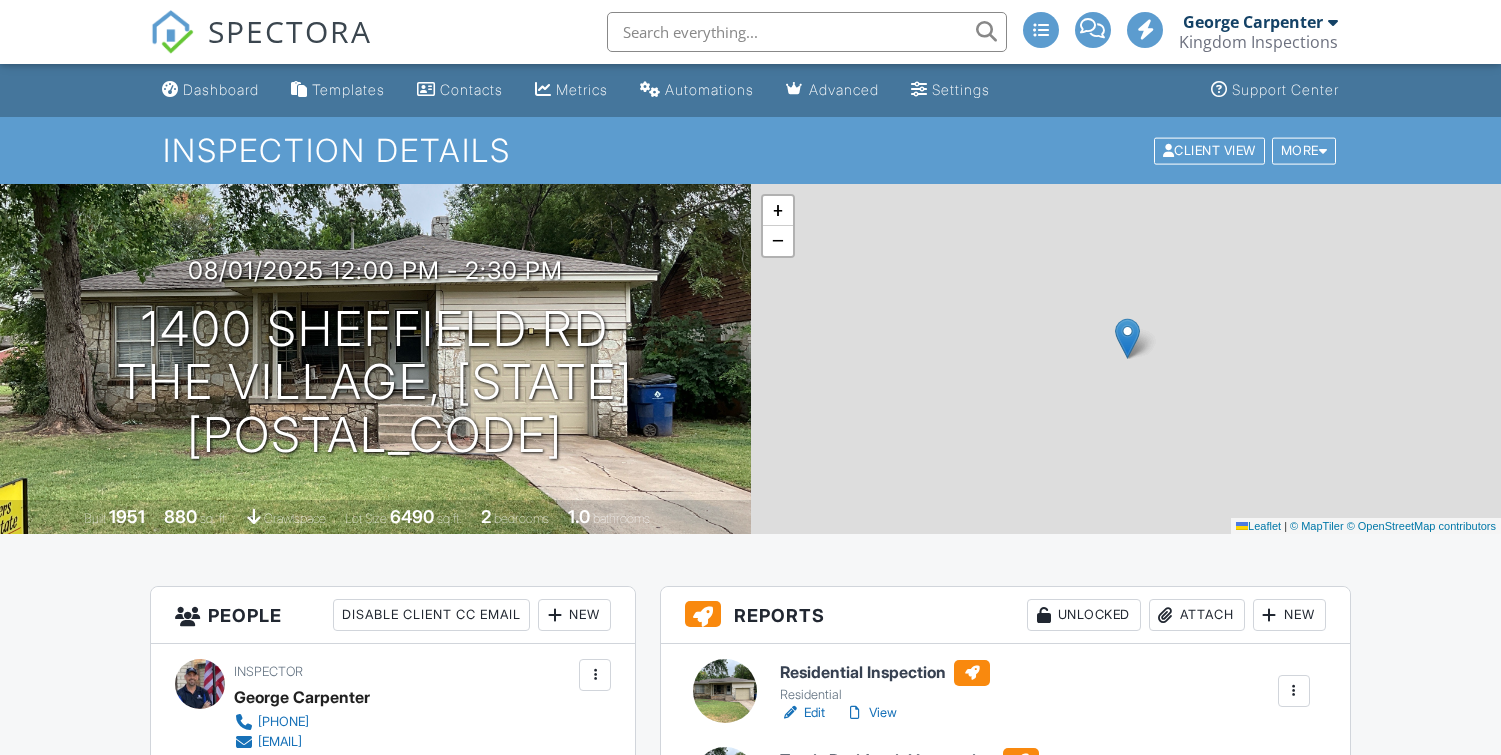 scroll, scrollTop: 0, scrollLeft: 0, axis: both 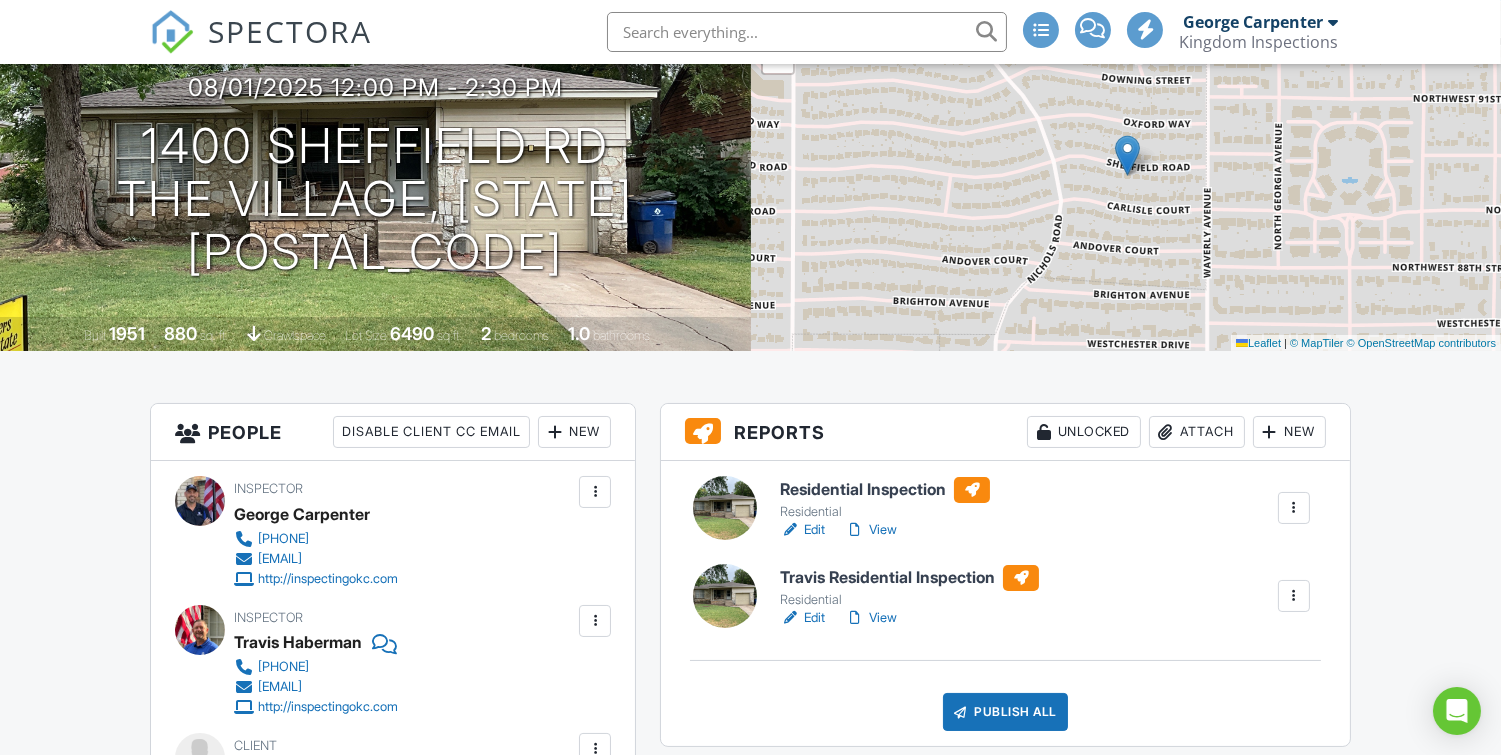 click on "View" at bounding box center [871, 530] 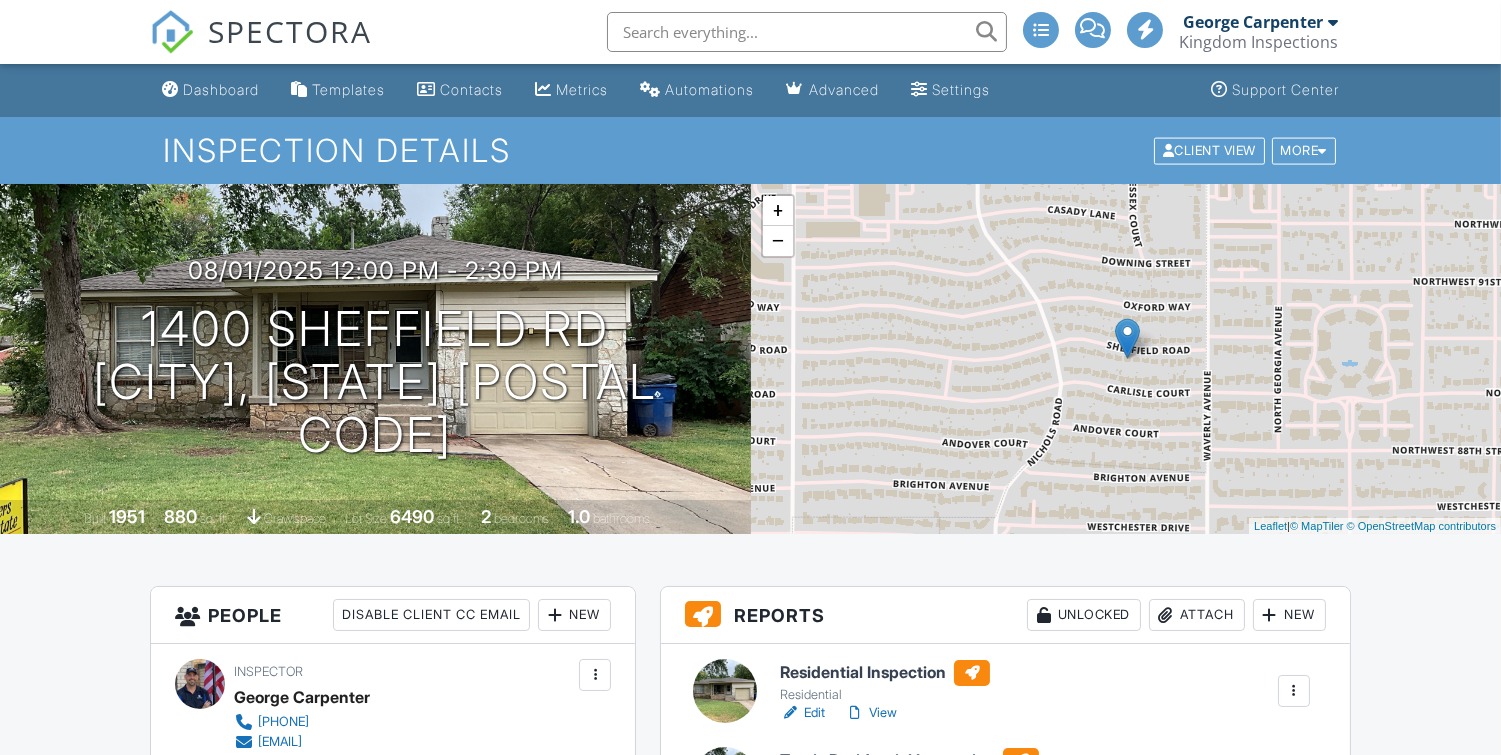 scroll, scrollTop: 0, scrollLeft: 0, axis: both 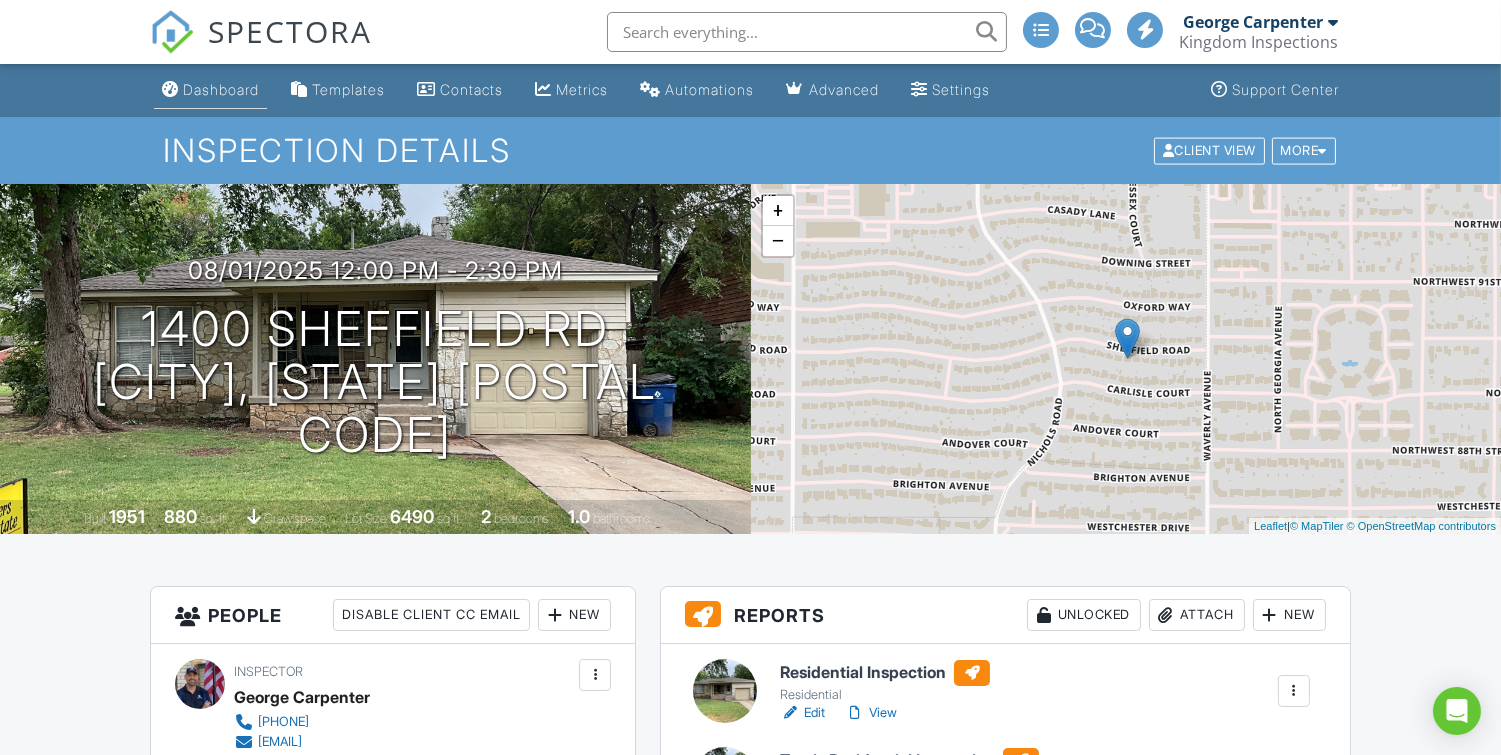 click on "Dashboard" at bounding box center [221, 89] 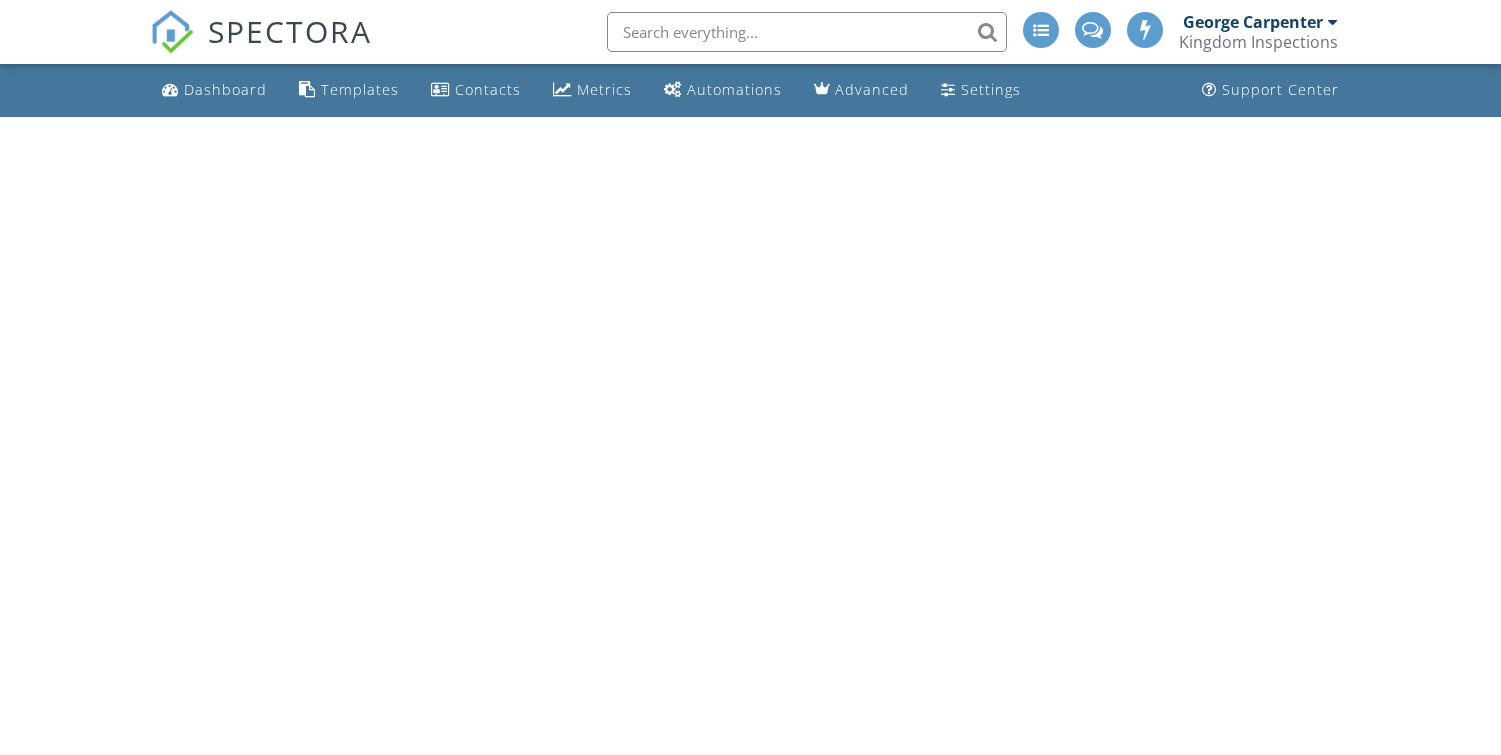 scroll, scrollTop: 0, scrollLeft: 0, axis: both 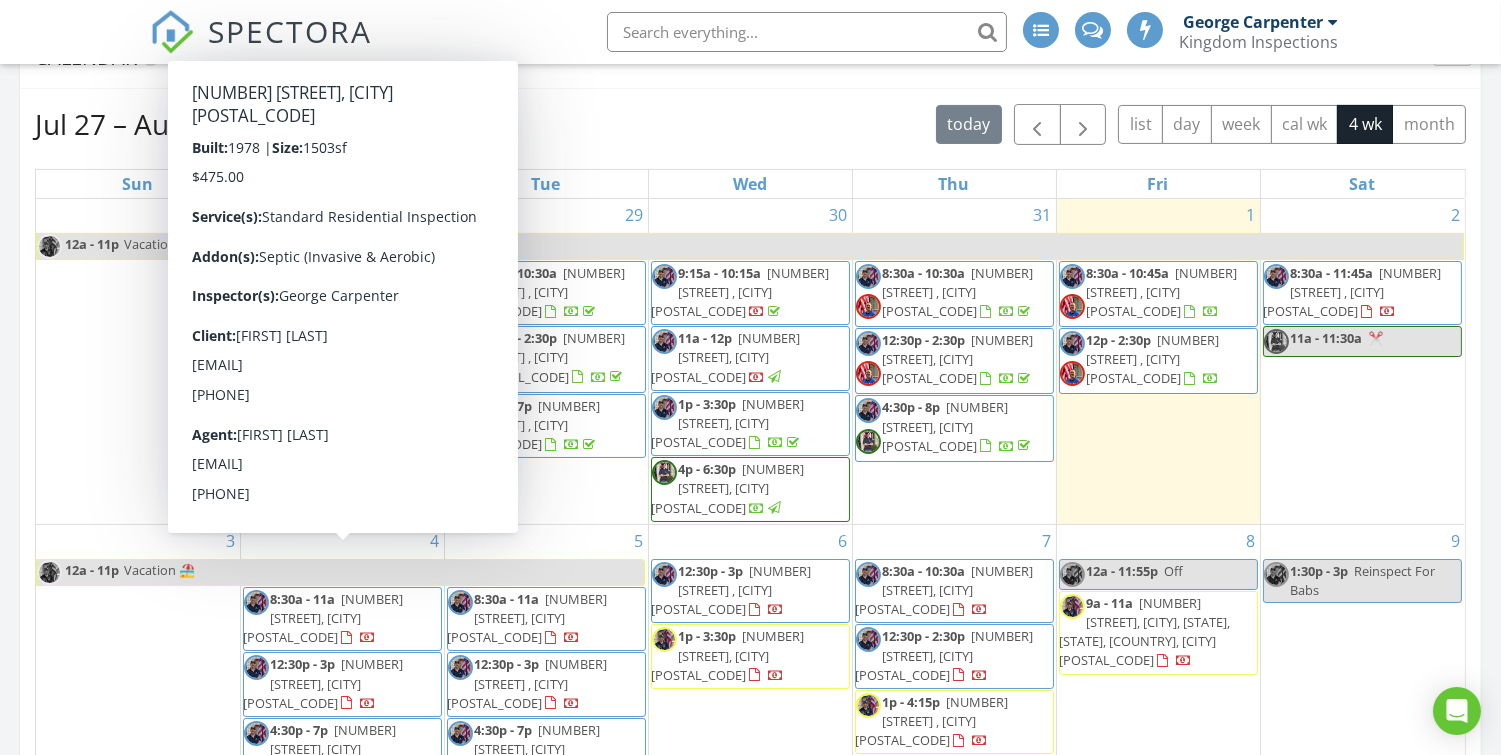 click on "[NUMBER] [STREET], [CITY] [POSTAL_CODE]" at bounding box center [324, 618] 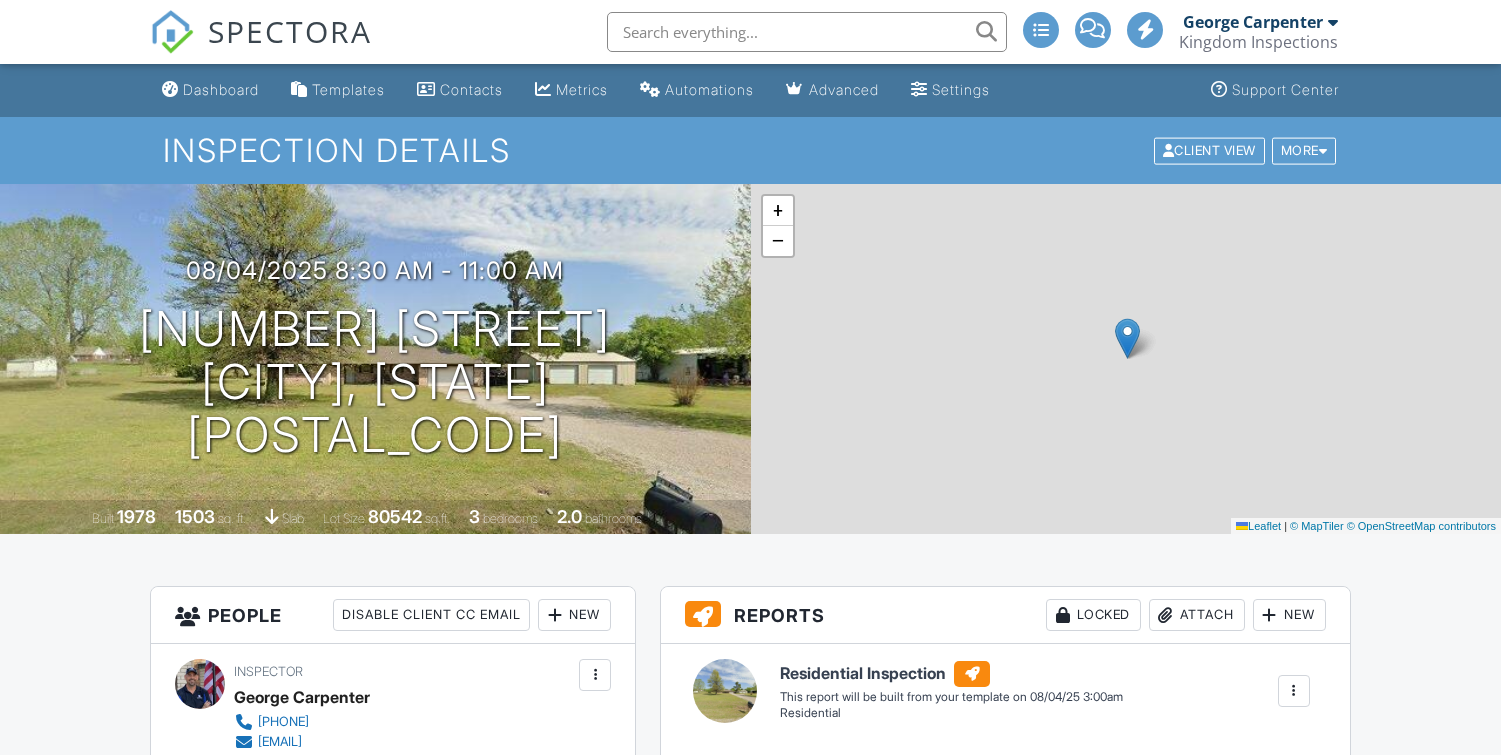 scroll, scrollTop: 0, scrollLeft: 0, axis: both 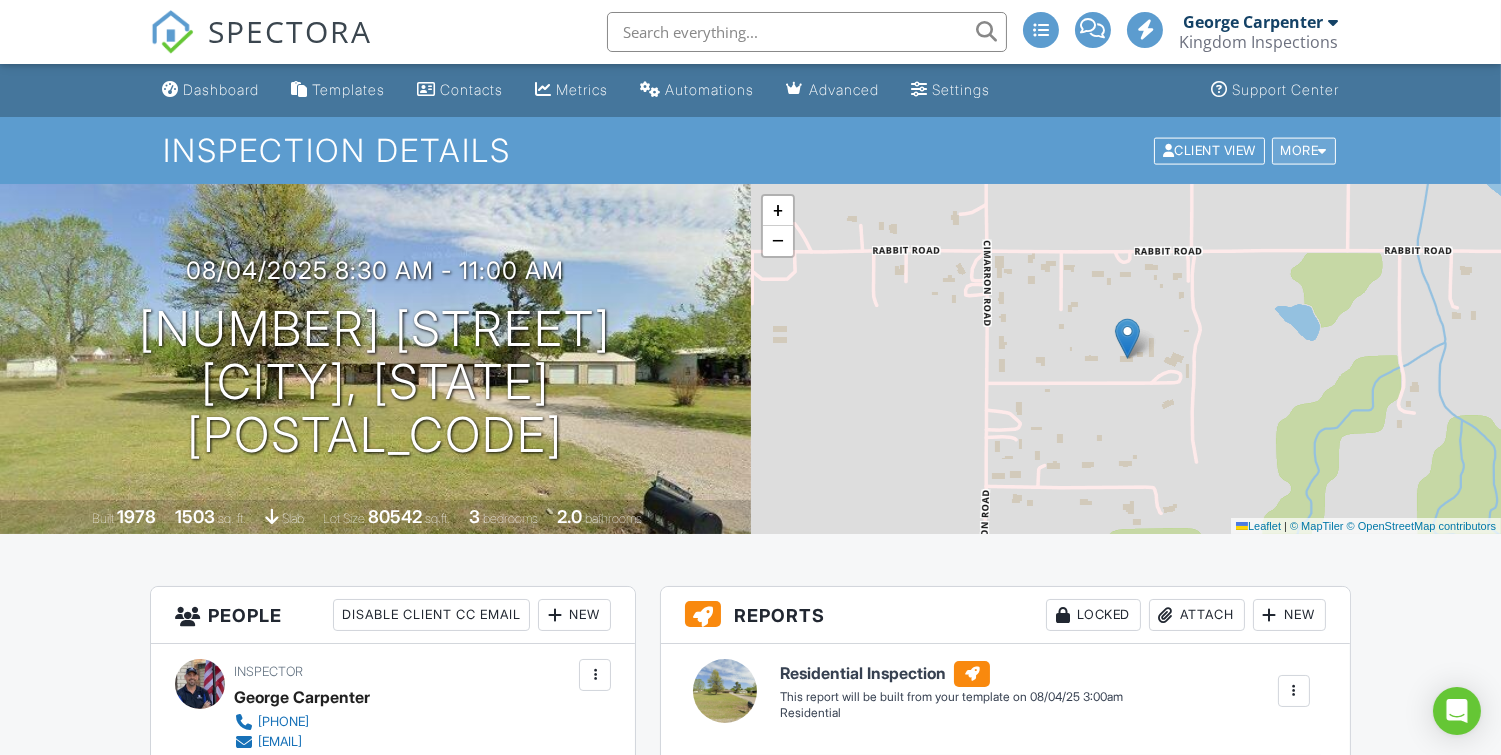 click on "More" at bounding box center [1304, 150] 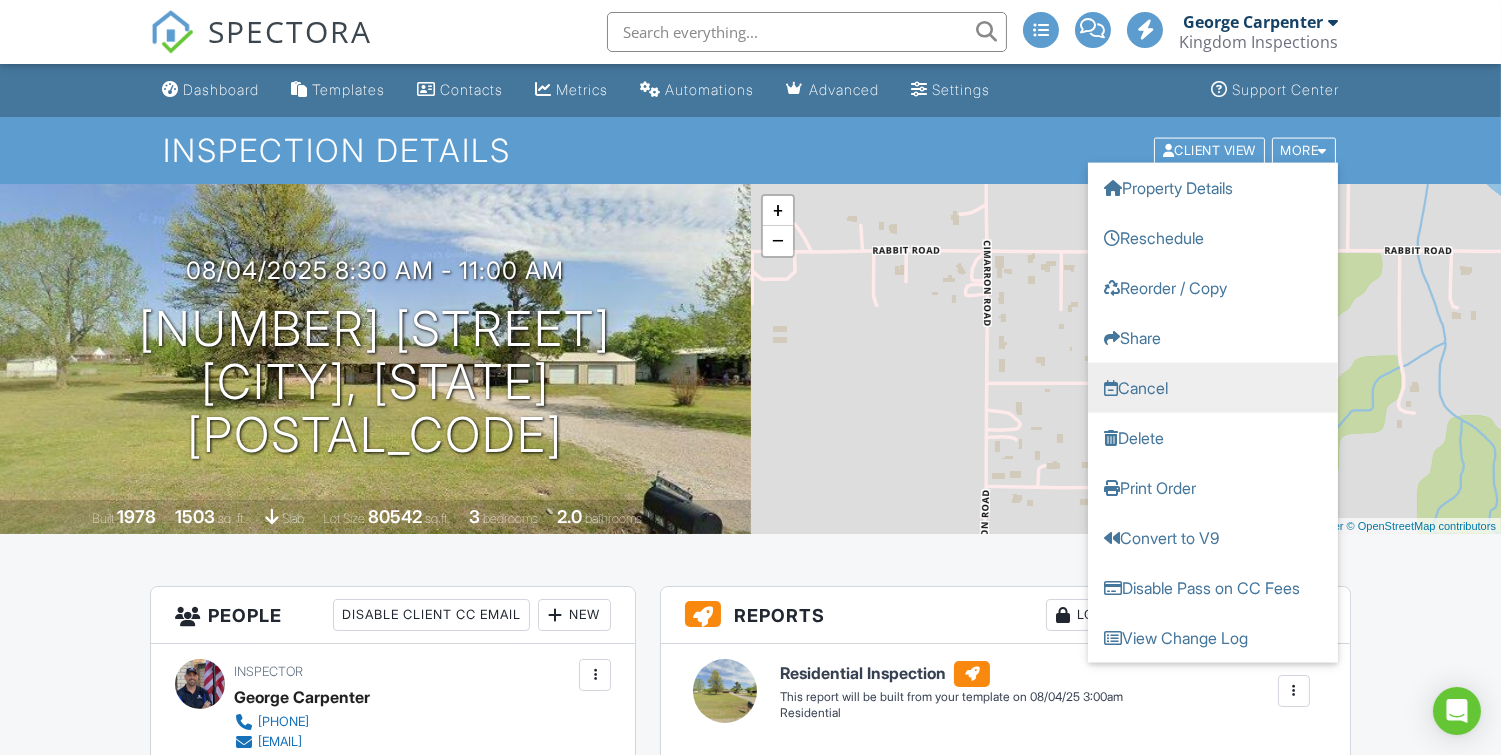 click on "Cancel" at bounding box center [1213, 387] 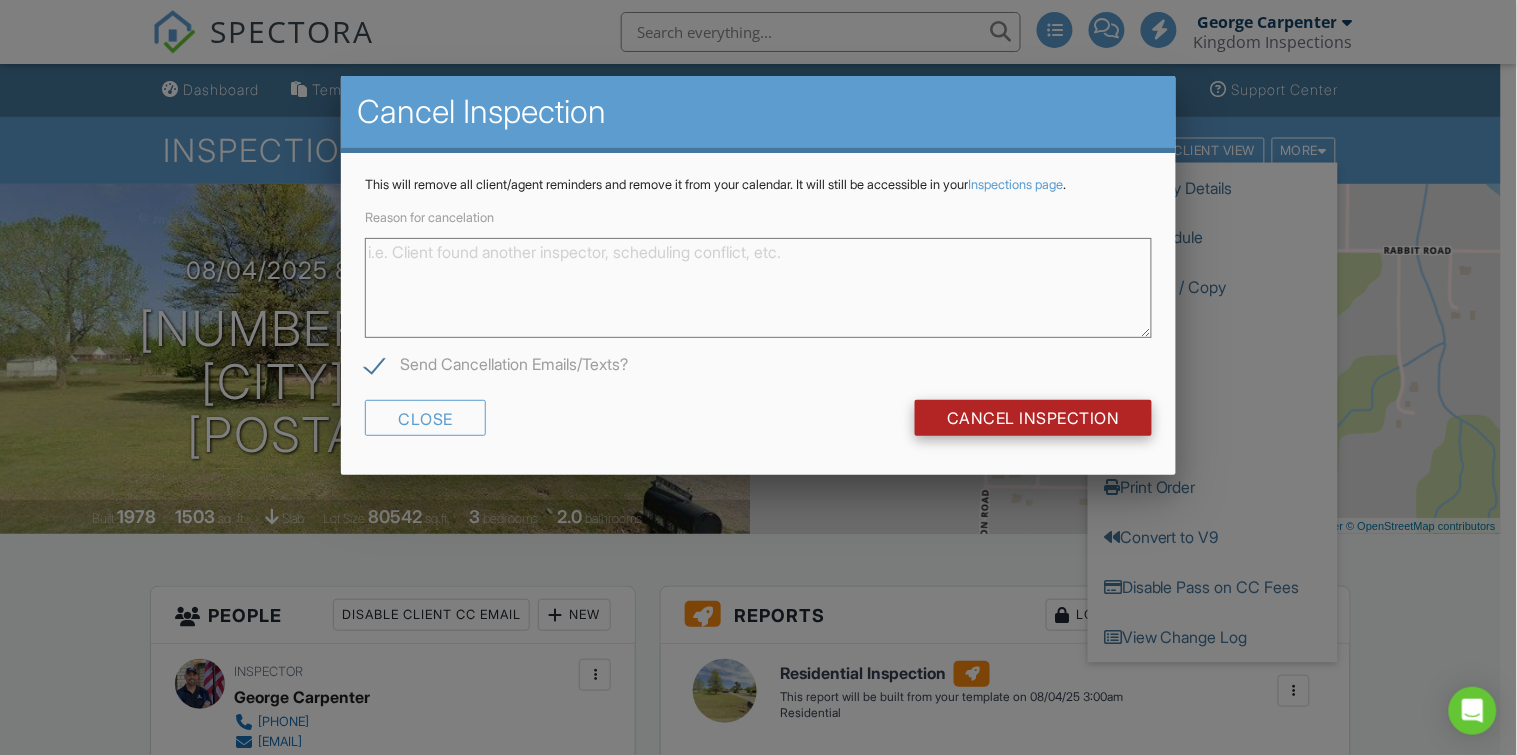 click on "Cancel Inspection" at bounding box center (1033, 418) 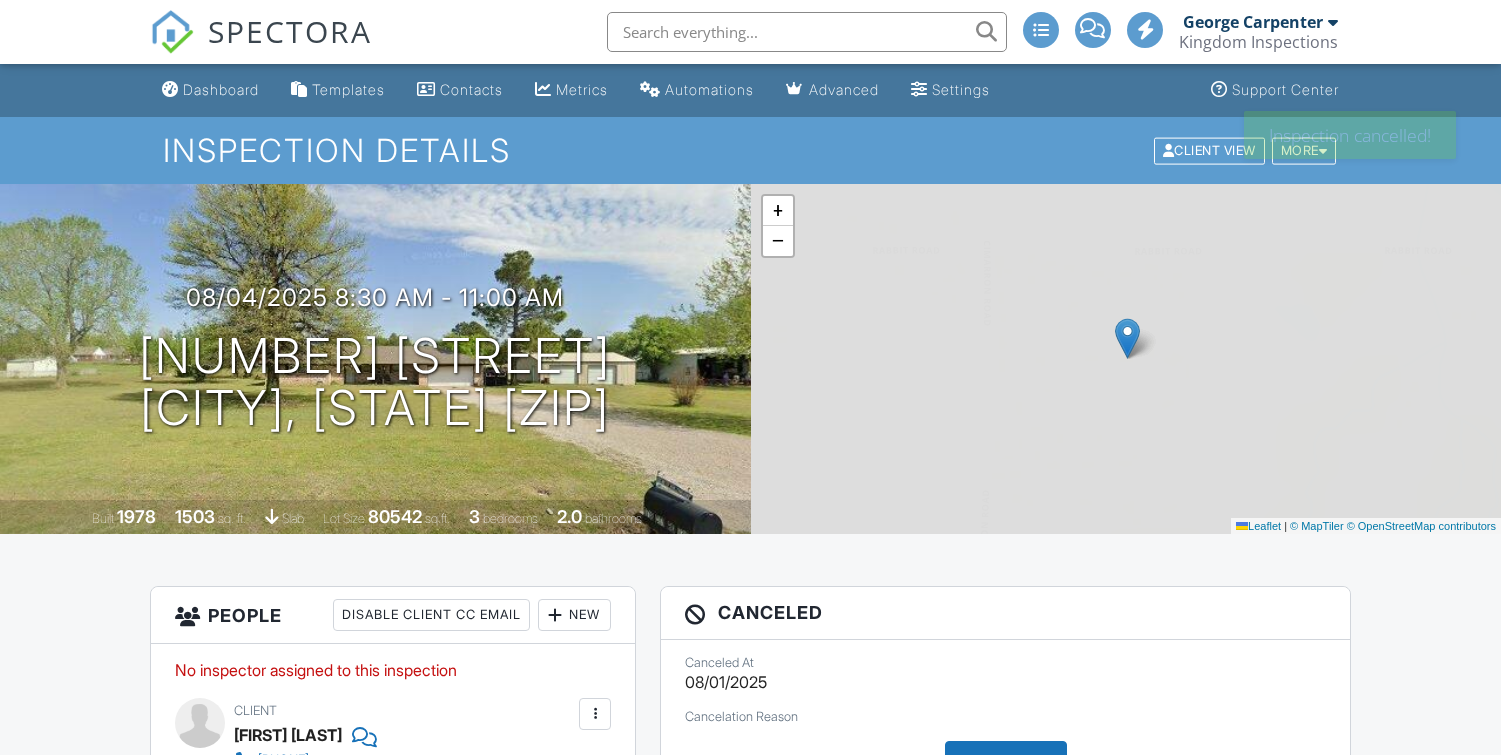 scroll, scrollTop: 0, scrollLeft: 0, axis: both 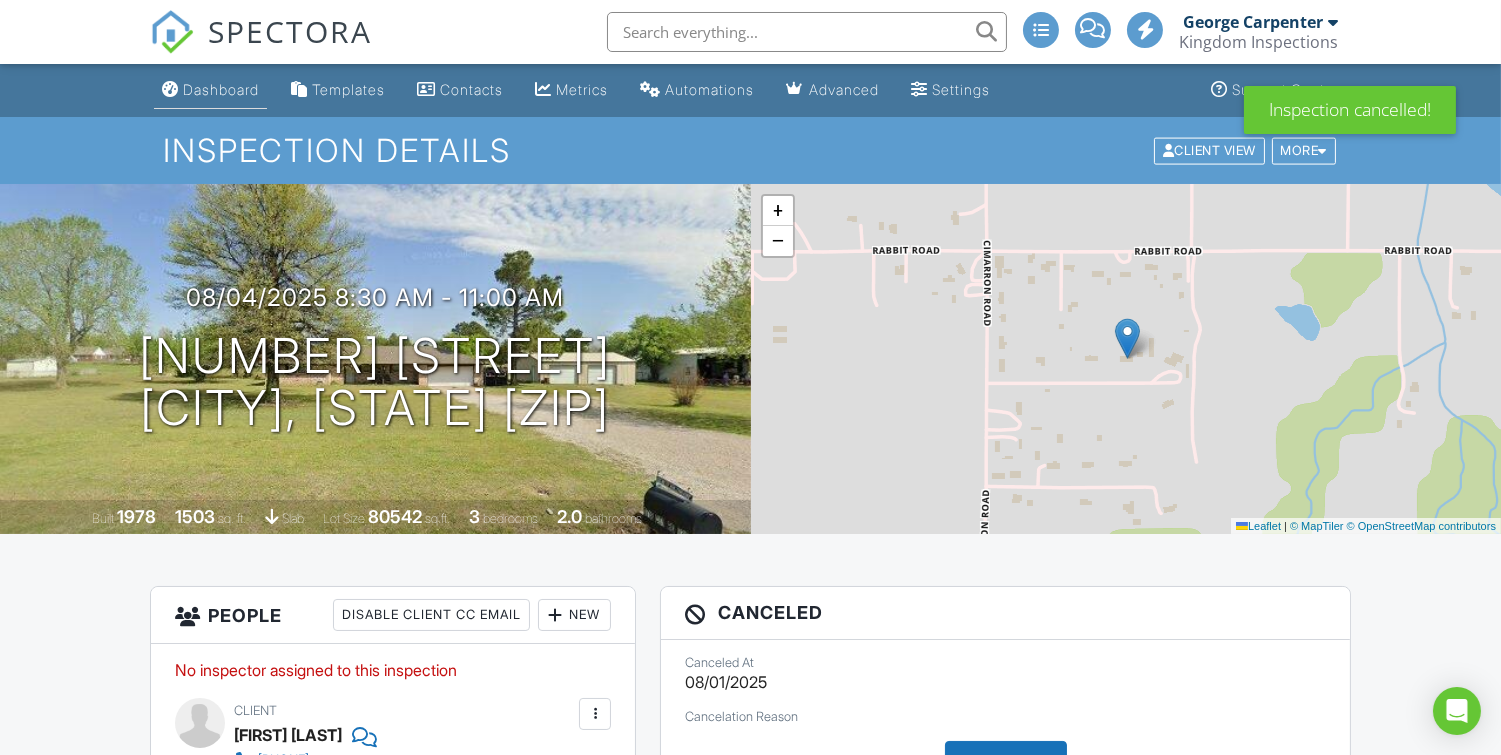 click on "Dashboard" at bounding box center (221, 89) 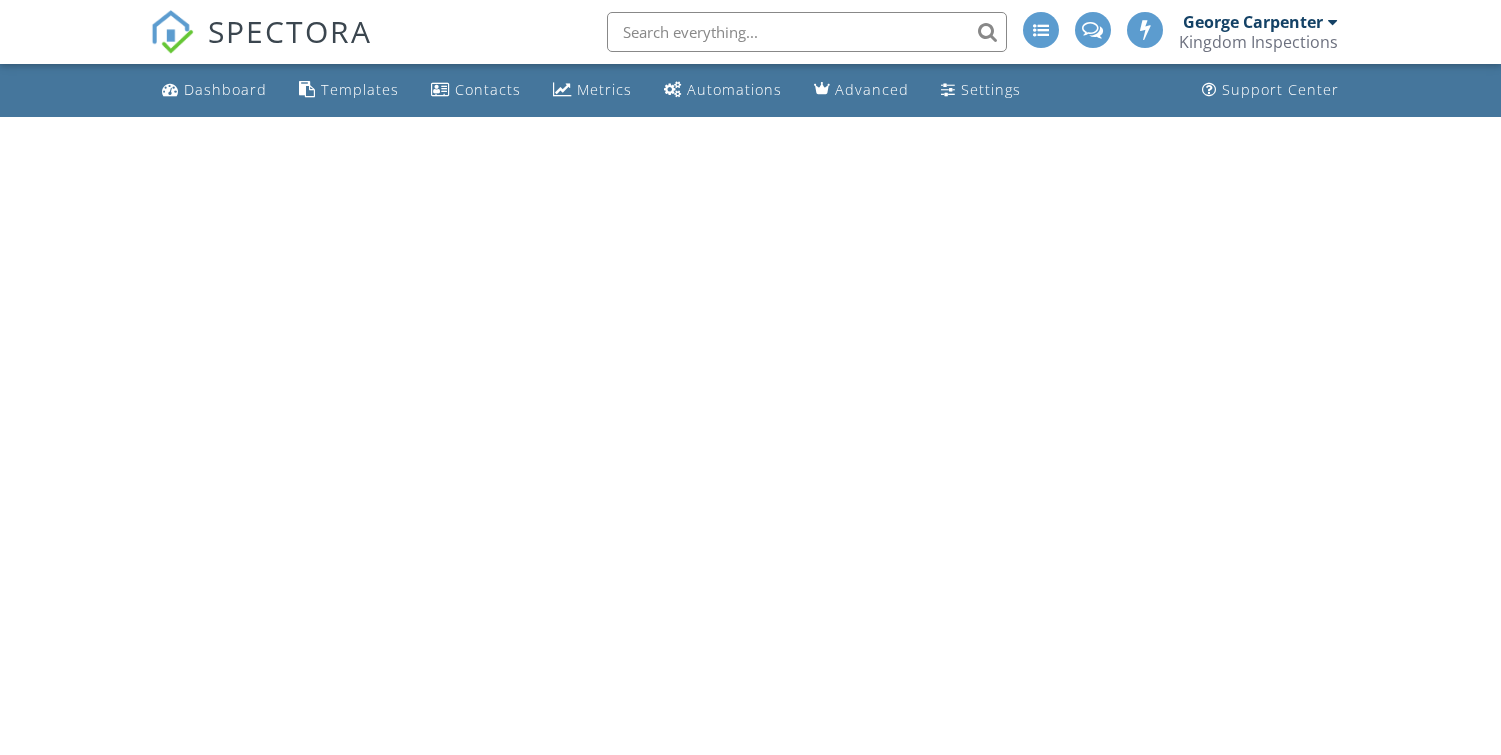 scroll, scrollTop: 0, scrollLeft: 0, axis: both 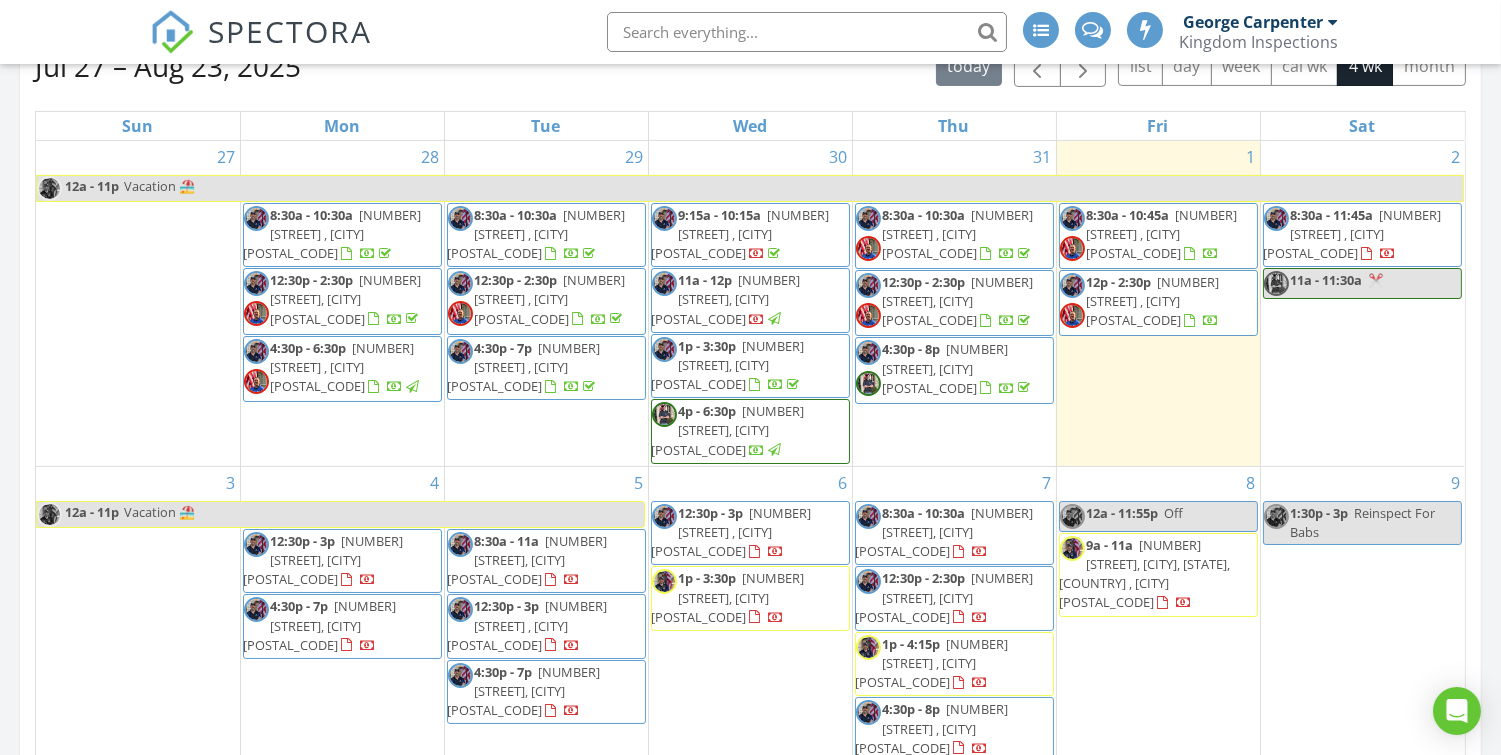 click on "4413 Spotted Owl Cir, Norman 73072" at bounding box center (945, 532) 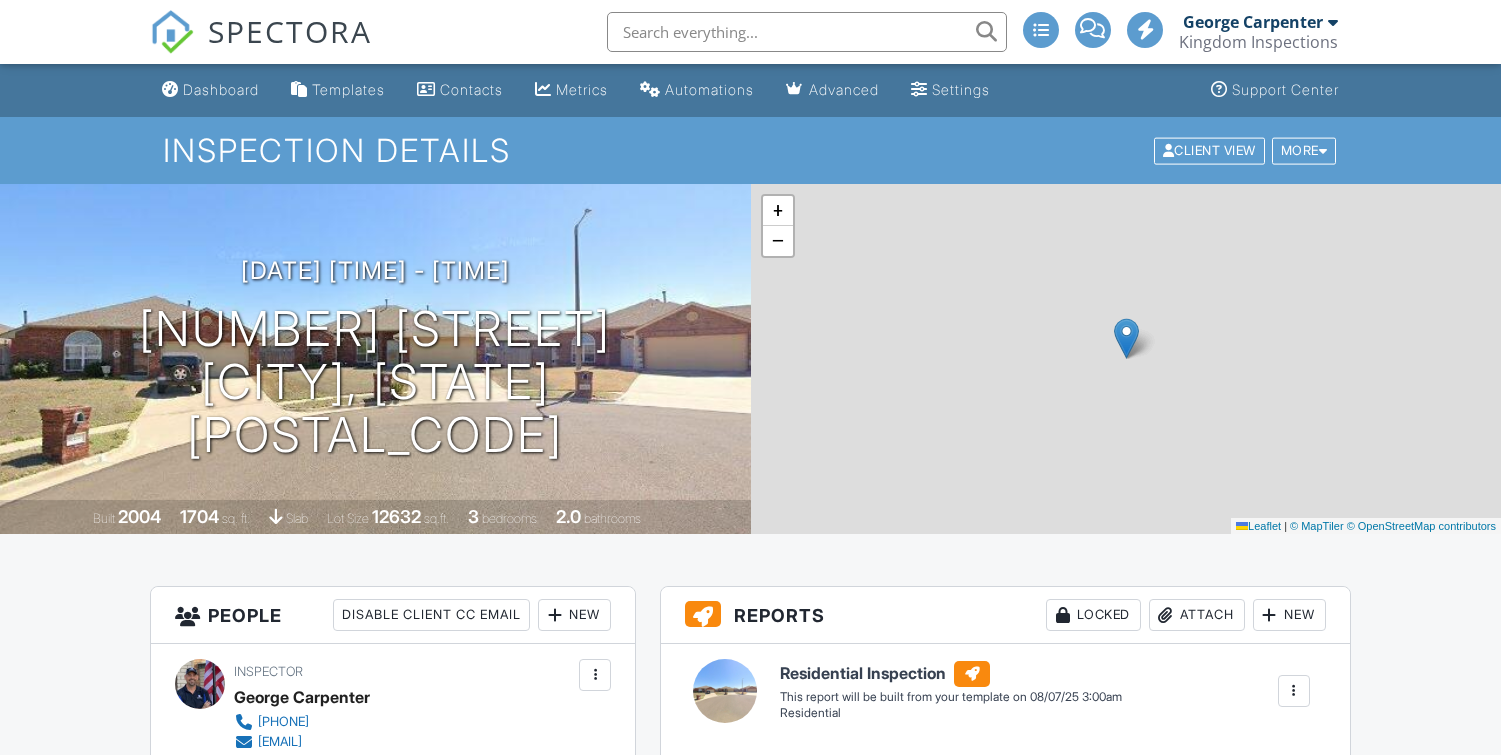 scroll, scrollTop: 0, scrollLeft: 0, axis: both 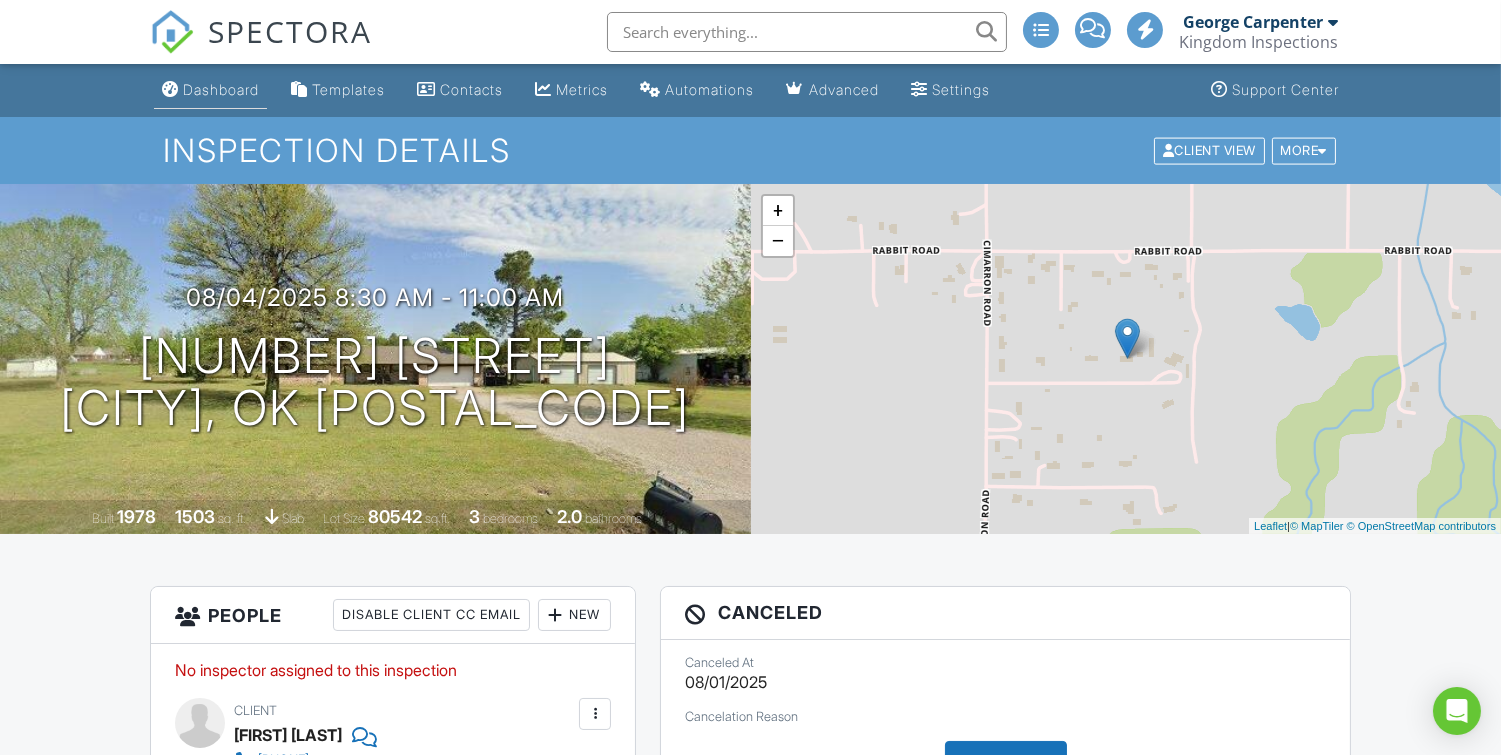 click on "Dashboard" at bounding box center (221, 89) 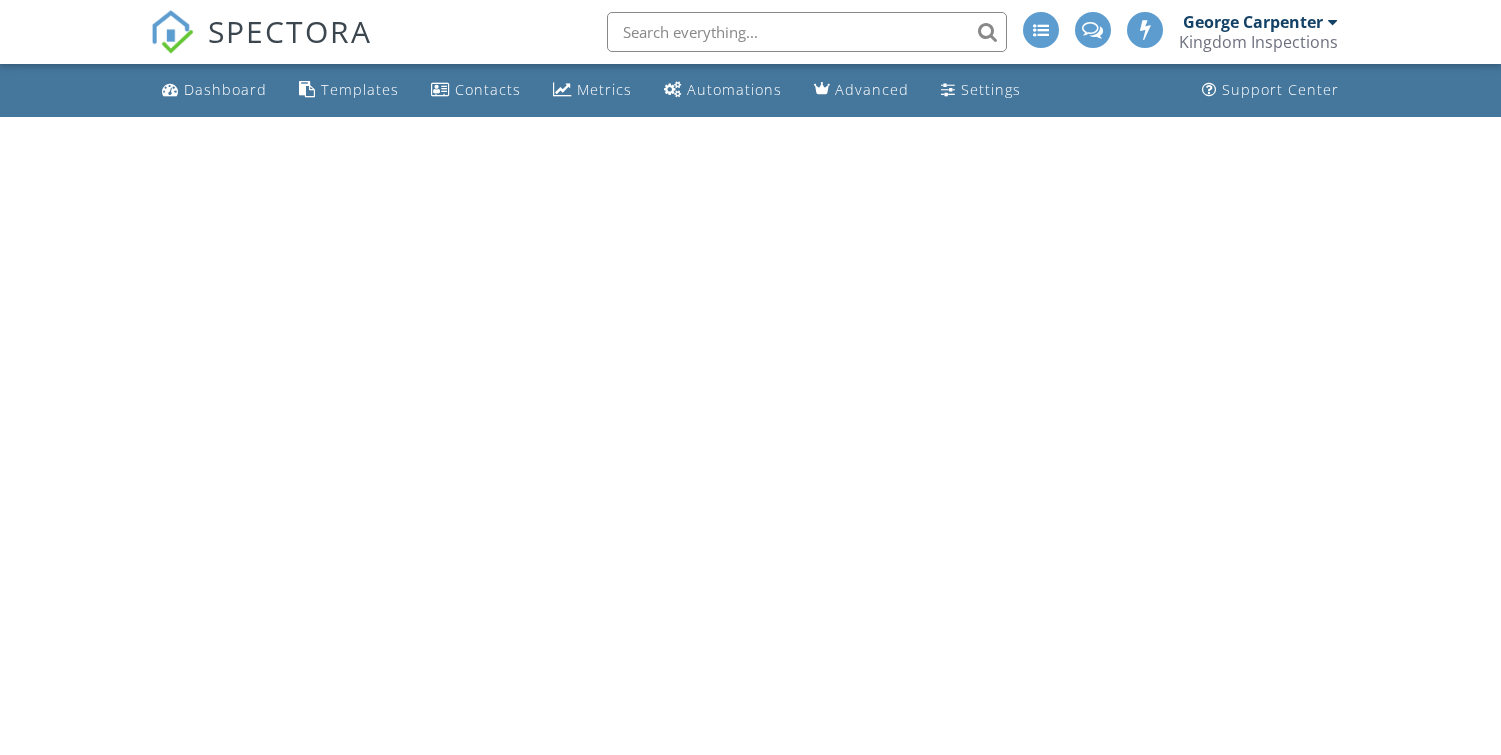 scroll, scrollTop: 0, scrollLeft: 0, axis: both 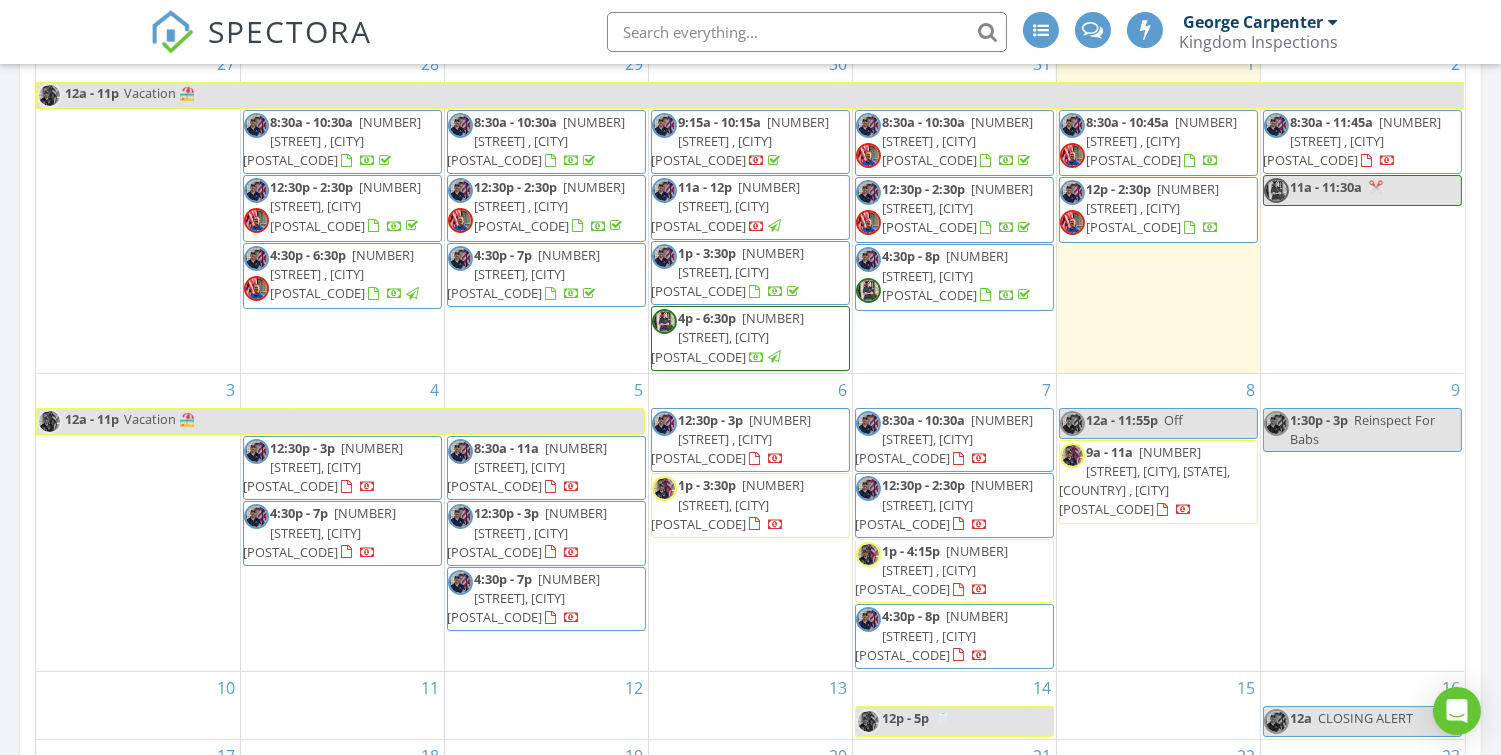 click on "4413 Spotted Owl Cir, Norman 73072" at bounding box center (945, 439) 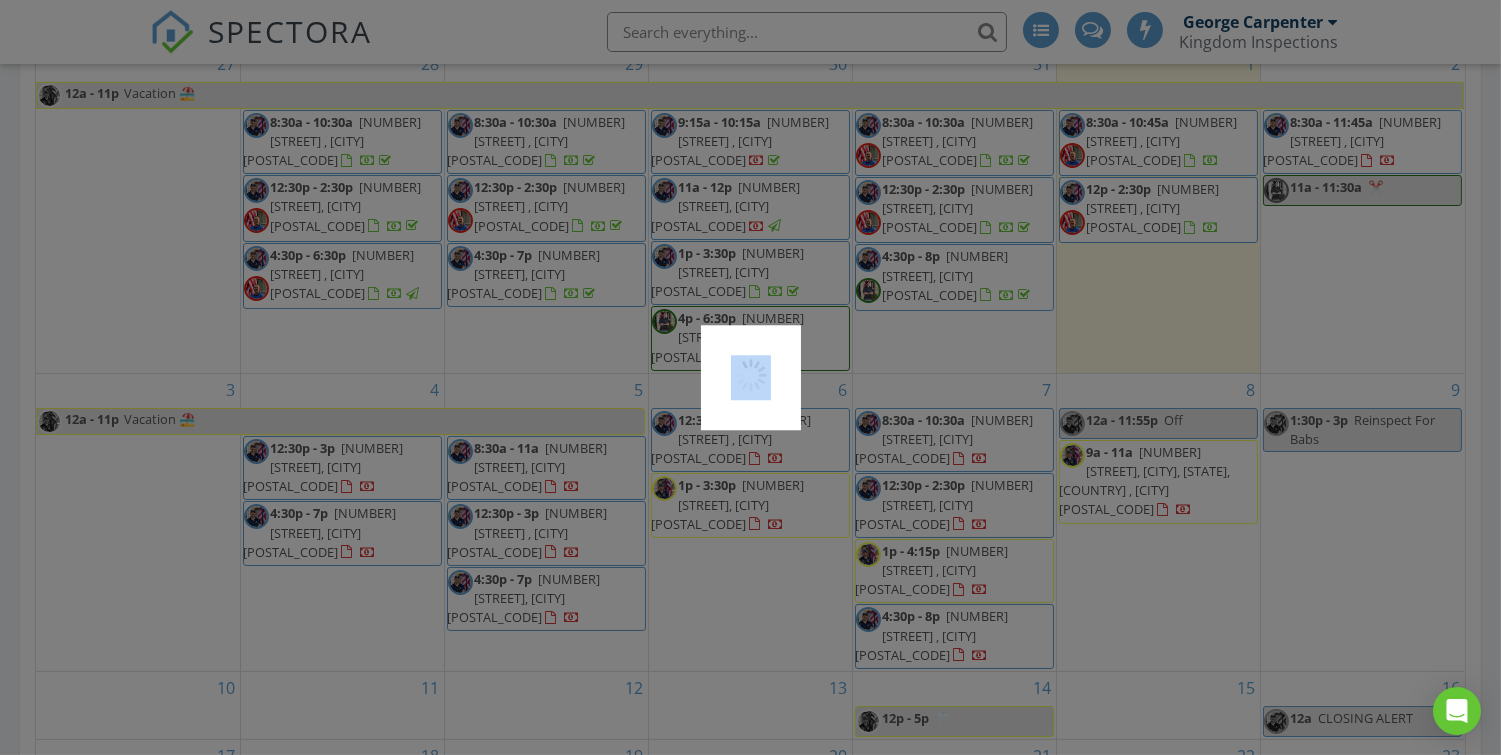 click at bounding box center (750, 377) 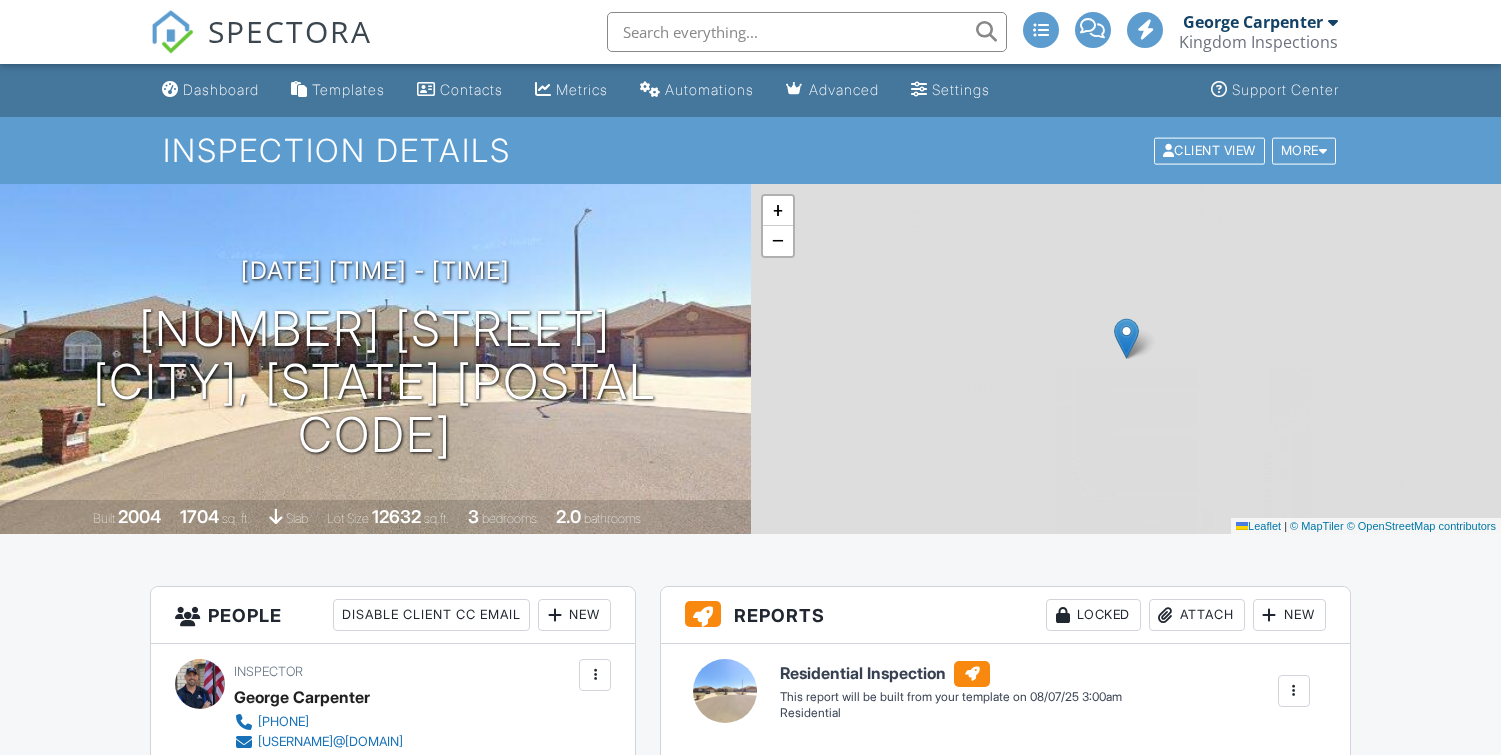 scroll, scrollTop: 0, scrollLeft: 0, axis: both 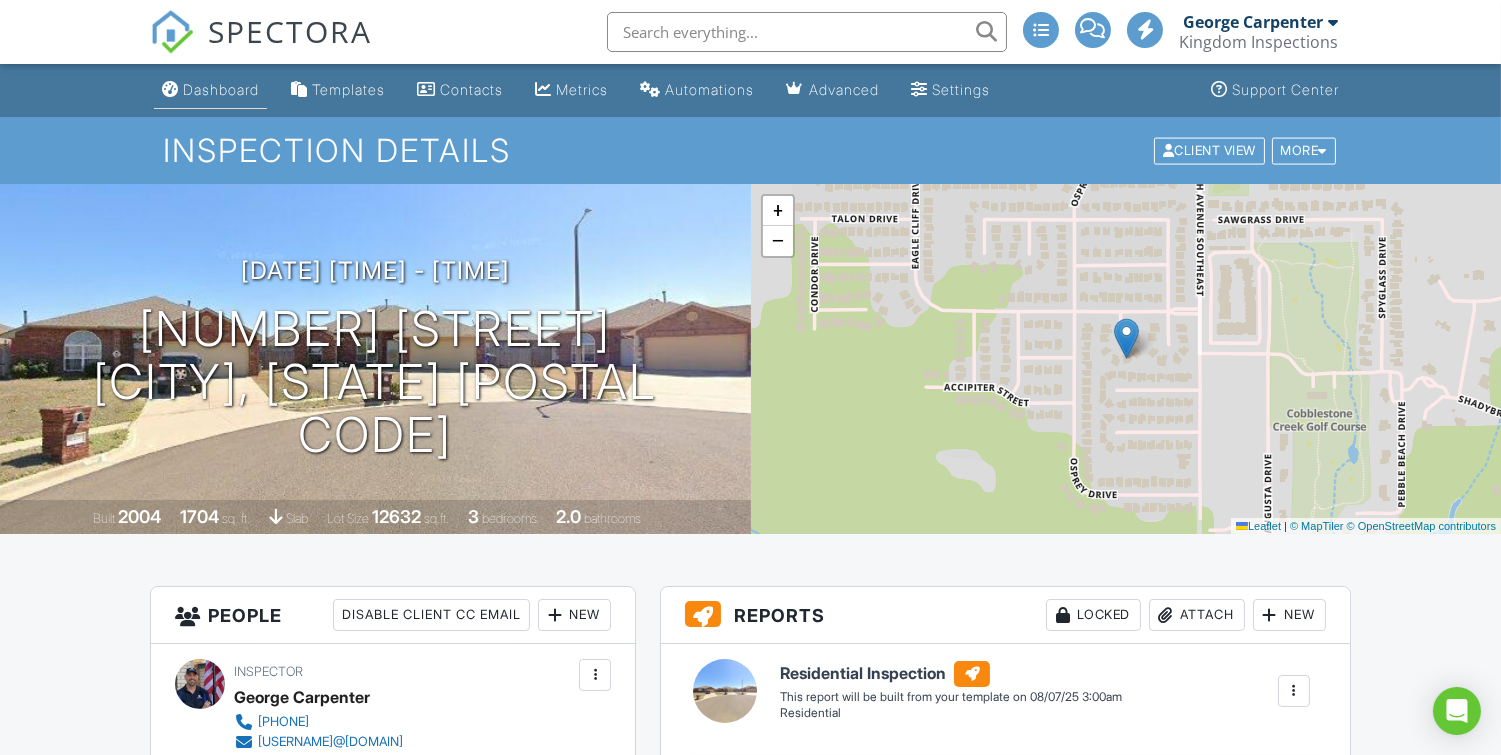click on "Dashboard" at bounding box center [221, 89] 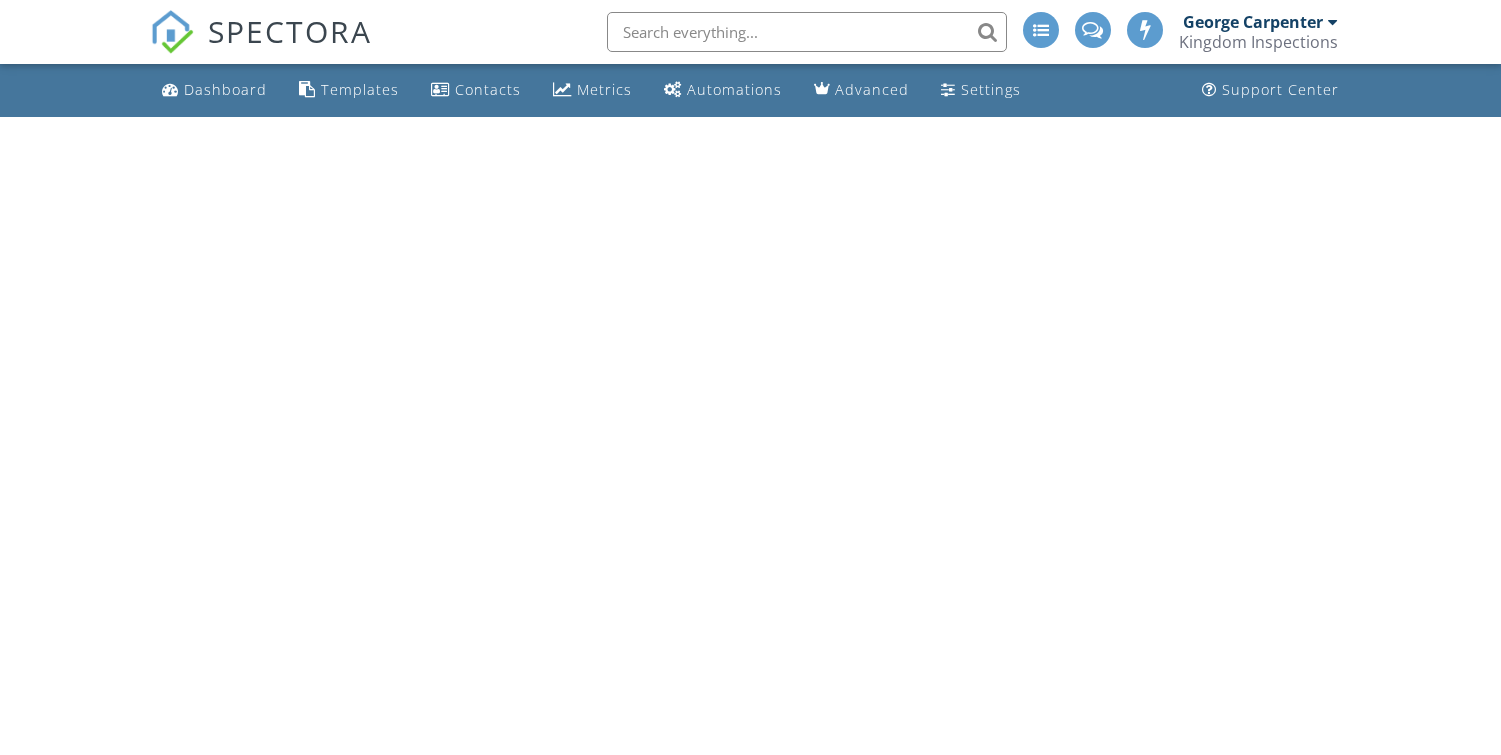 scroll, scrollTop: 0, scrollLeft: 0, axis: both 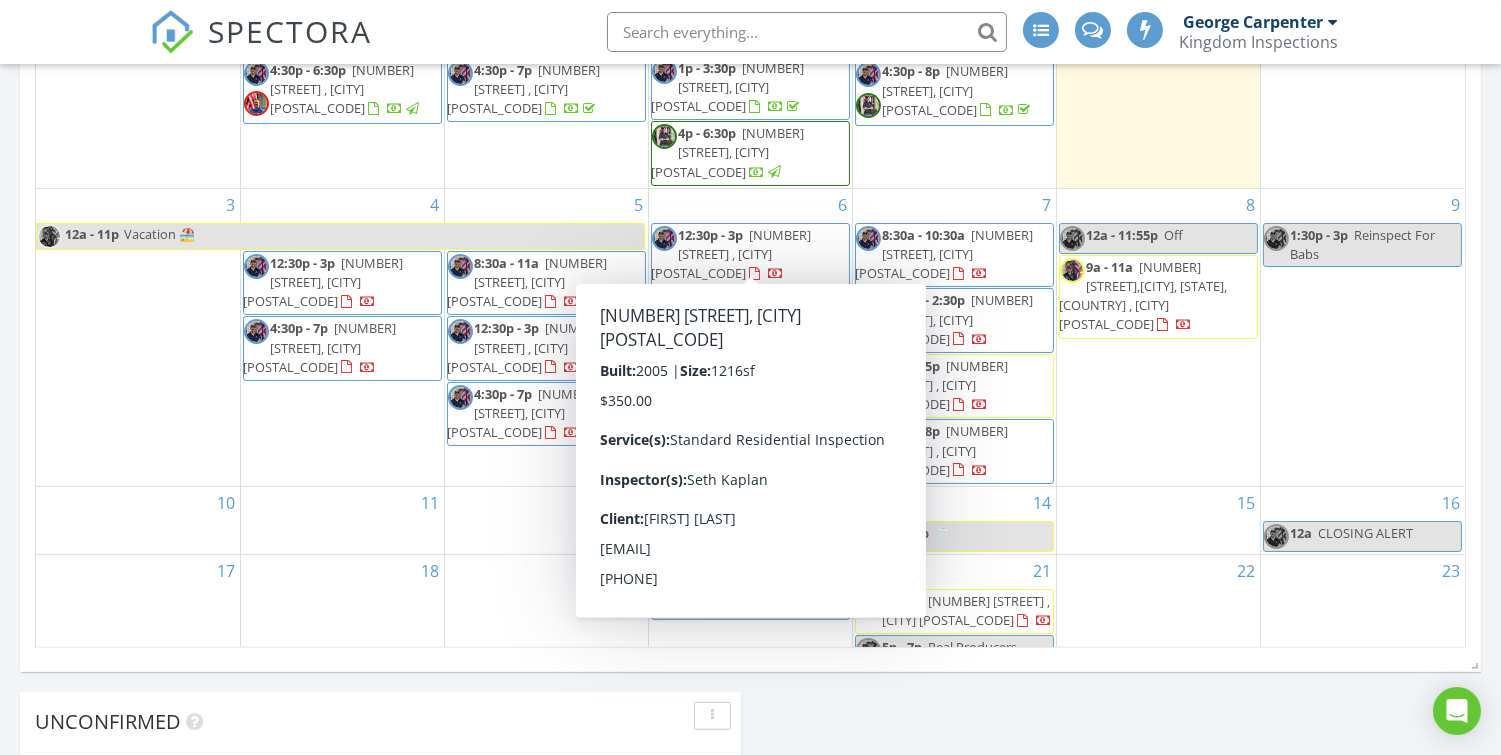 click on "[NUMBER]
[TIME]
[NUMBER] [STREET], [CITY] [POSTAL_CODE]
[TIME]
[NUMBER] [STREET], [CITY] [POSTAL_CODE]" at bounding box center (342, 337) 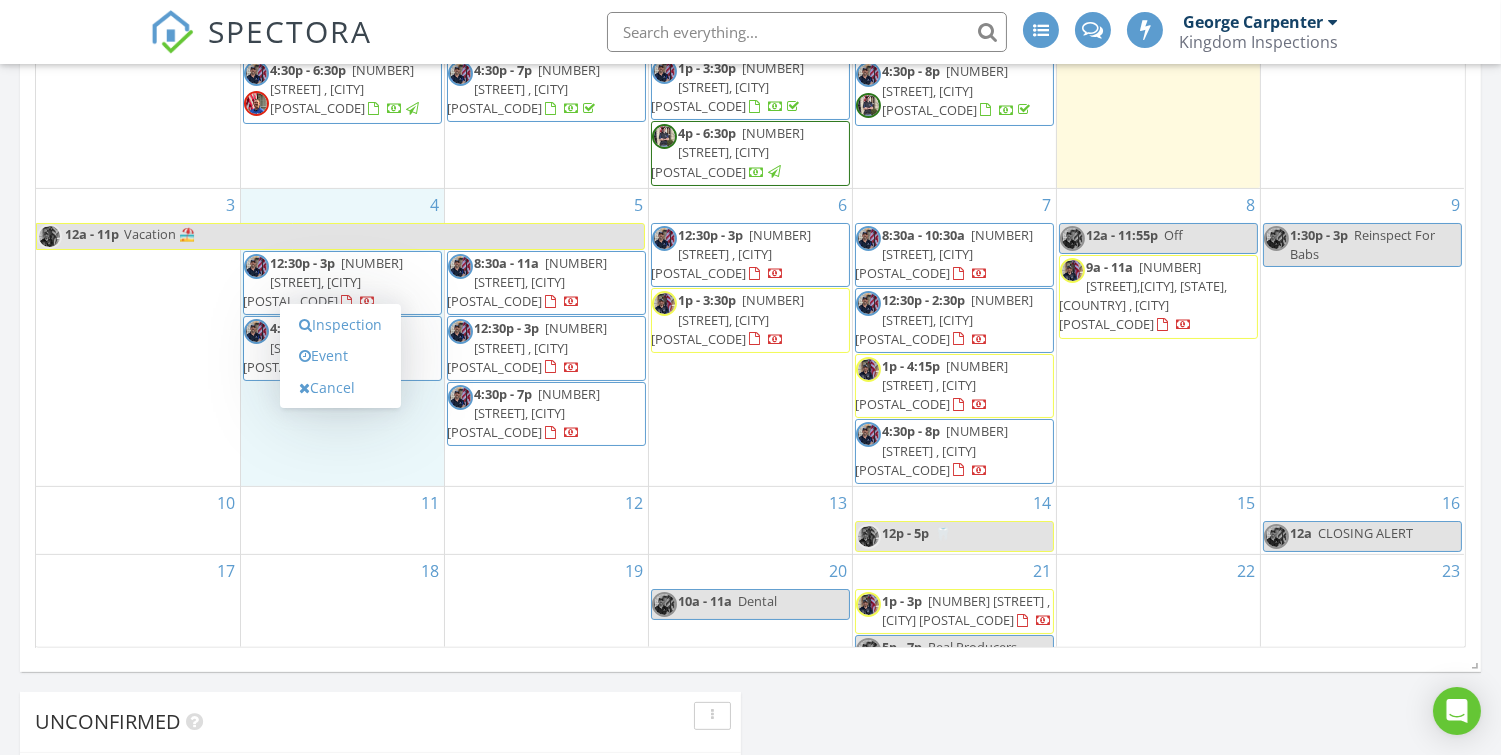click on "[NUMBER]
[TIME]
[NUMBER] [STREET], [CITY] [POSTAL_CODE]
[TIME]
[NUMBER] [STREET] , [CITY] [POSTAL_CODE]
[TIME]
[NUMBER] [STREET], [CITY] [POSTAL_CODE]" at bounding box center (546, 337) 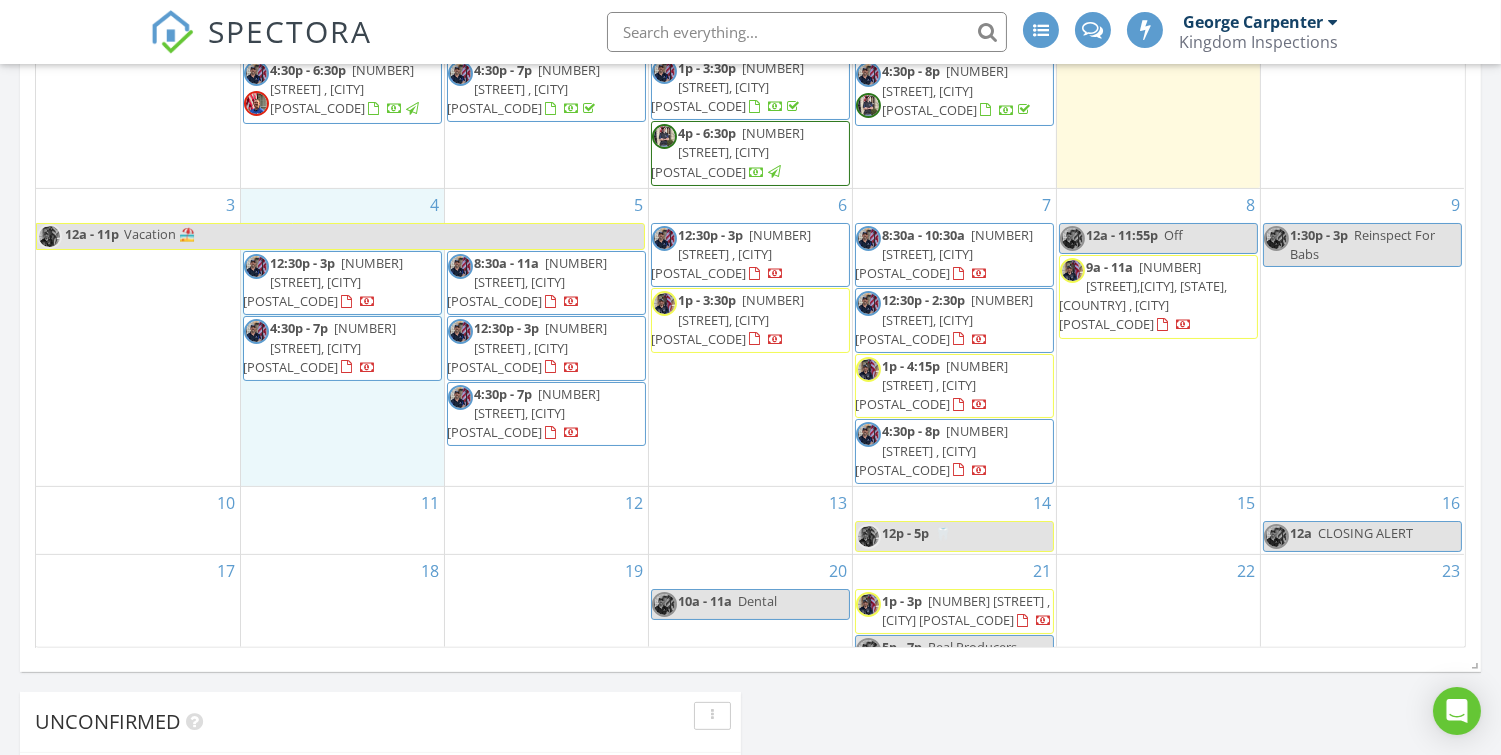click on "4
12:30p - 3p
2309 Morning Glory Dr, Oklahoma City 73159
4:30p - 7p
925 SW 92nd St, Oklahoma City 73139" at bounding box center [342, 337] 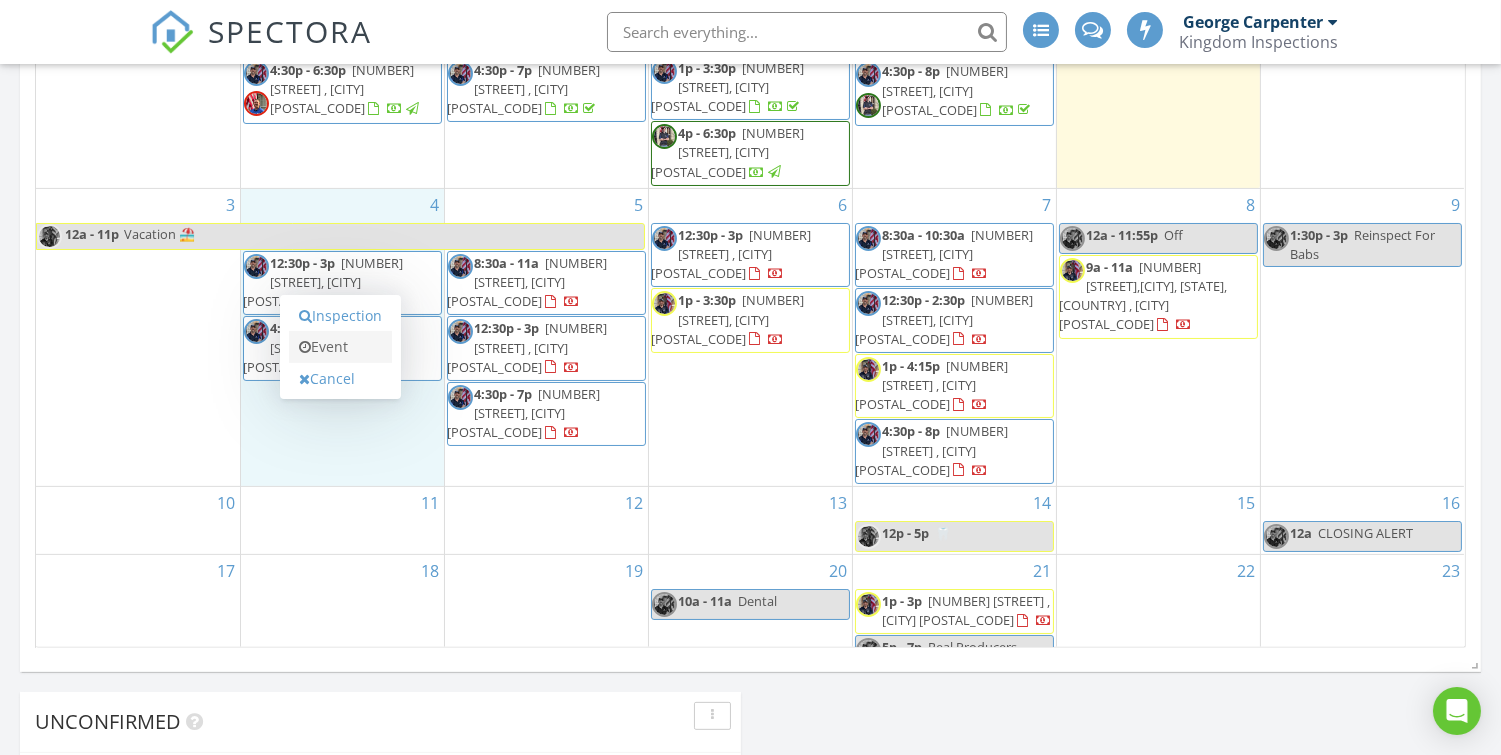 click on "Event" at bounding box center (340, 347) 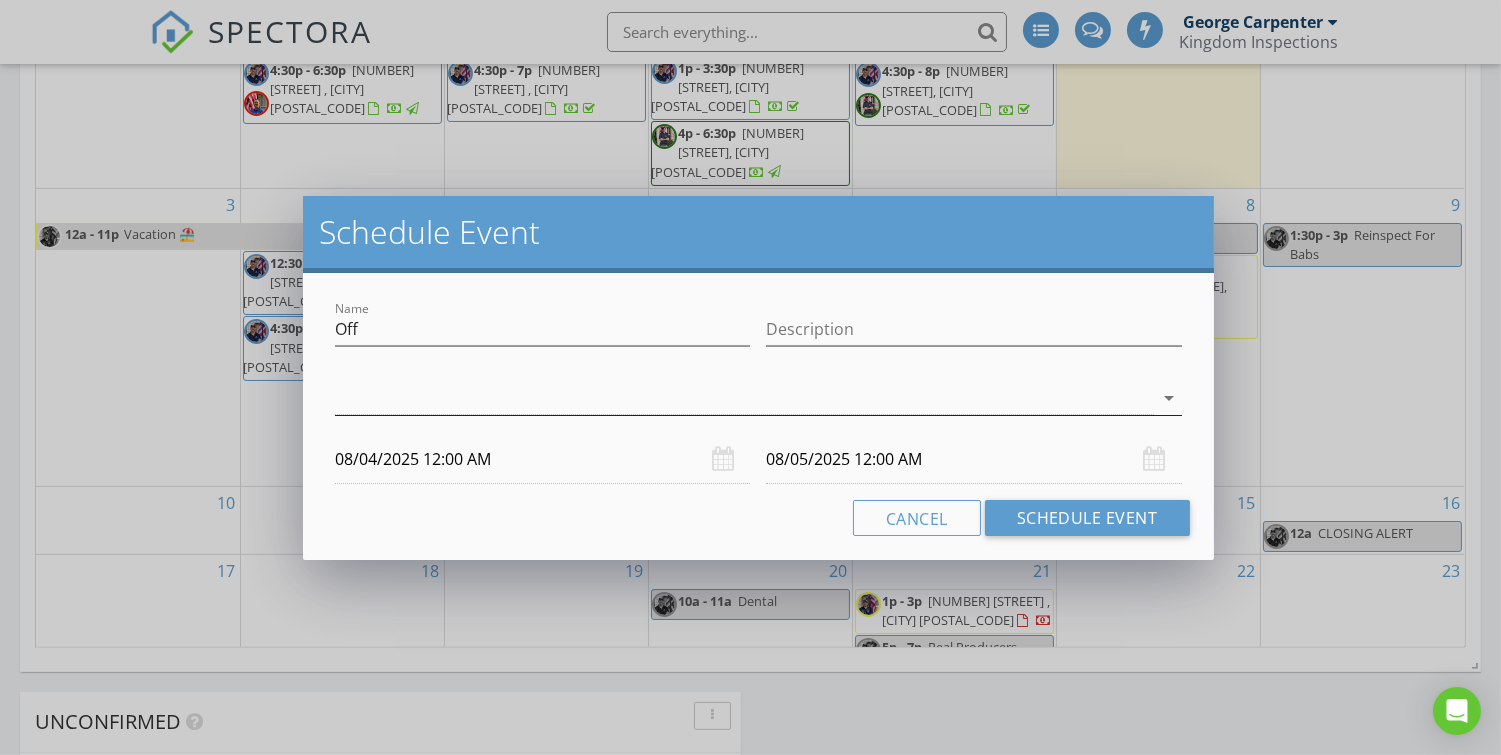 click at bounding box center (744, 398) 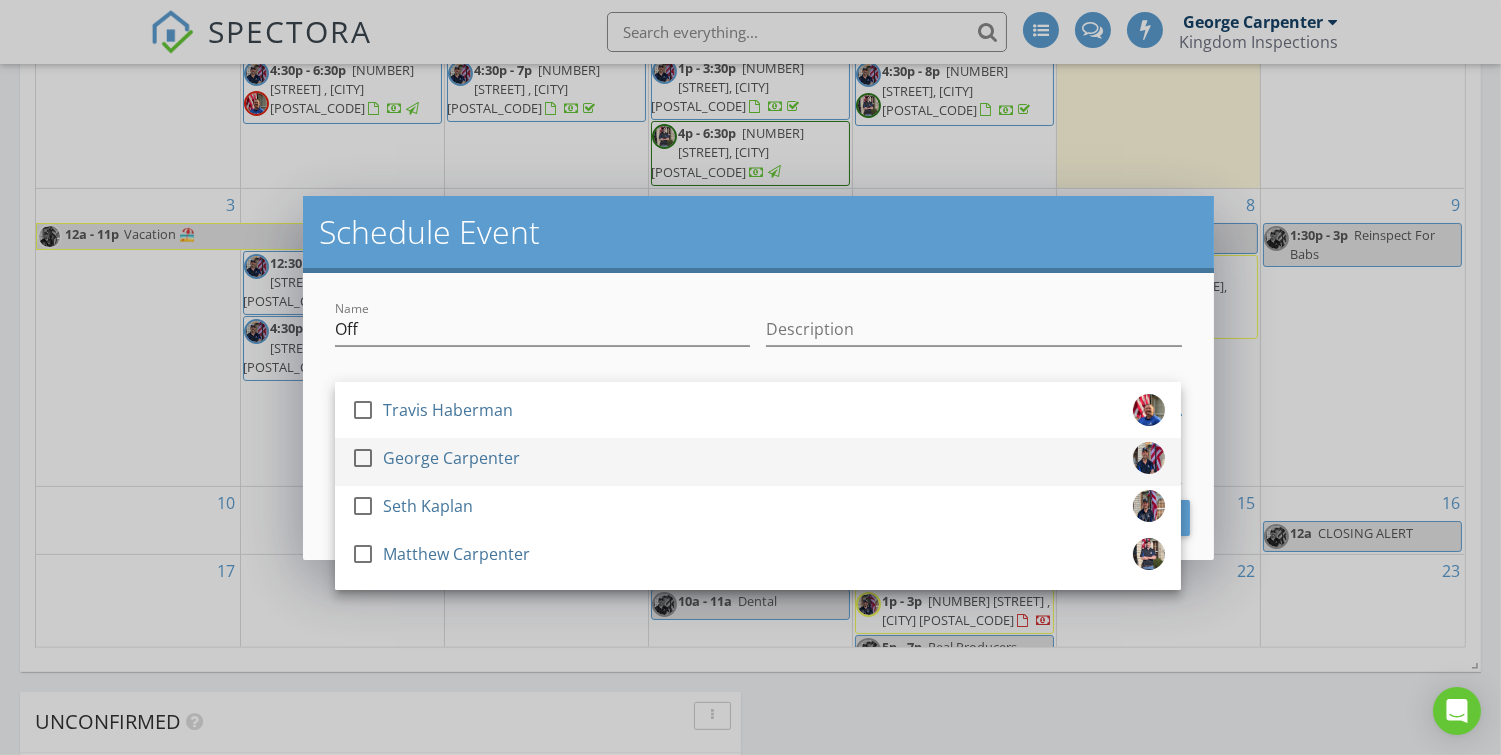click at bounding box center (363, 458) 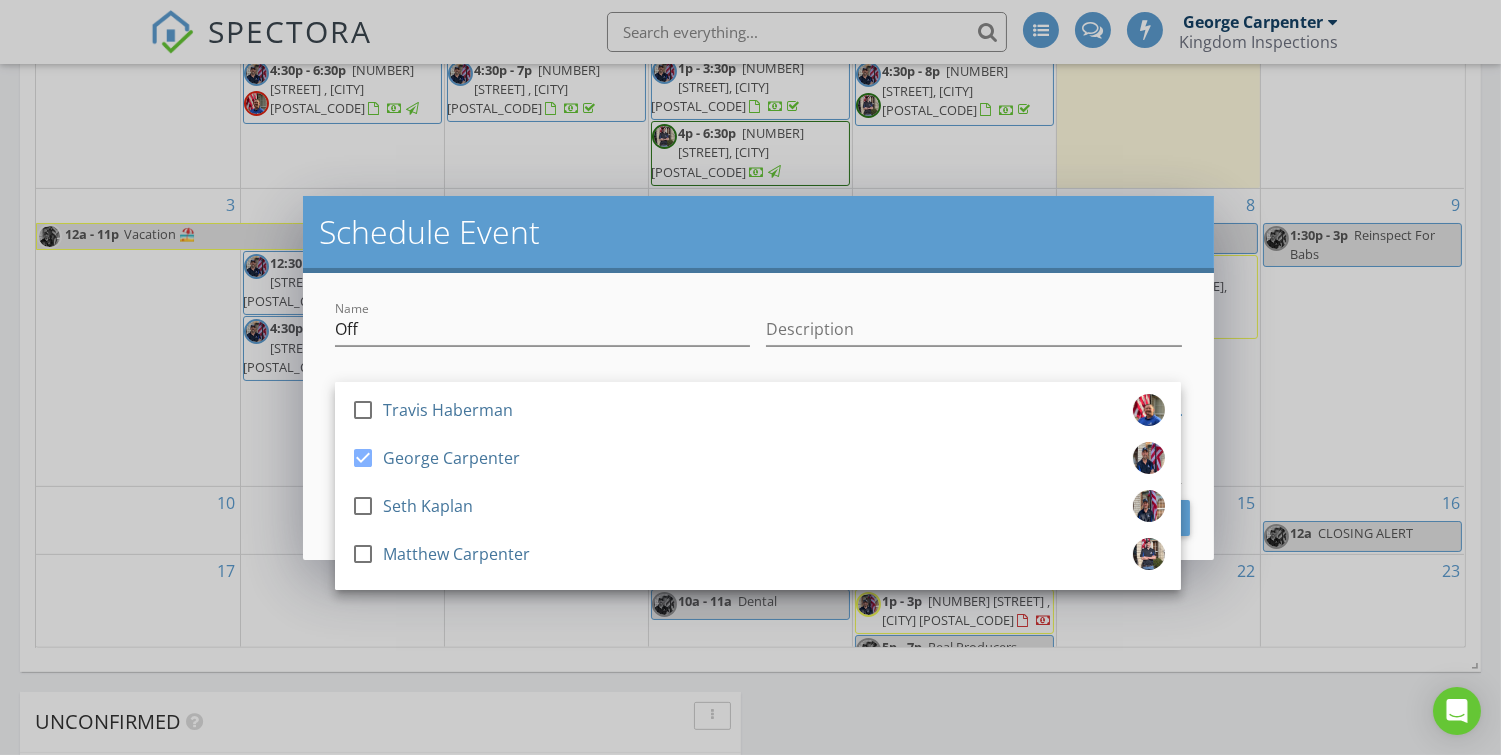 click on "Name Off   Description     check_box_outline_blank   Travis Haberman   check_box   George Carpenter   check_box_outline_blank   Seth Kaplan   check_box_outline_blank   Matthew Carpenter   George Carpenter arrow_drop_down   08/04/2025 12:00 AM   08/05/2025 12:00 AM         Cancel   Schedule Event" at bounding box center (758, 416) 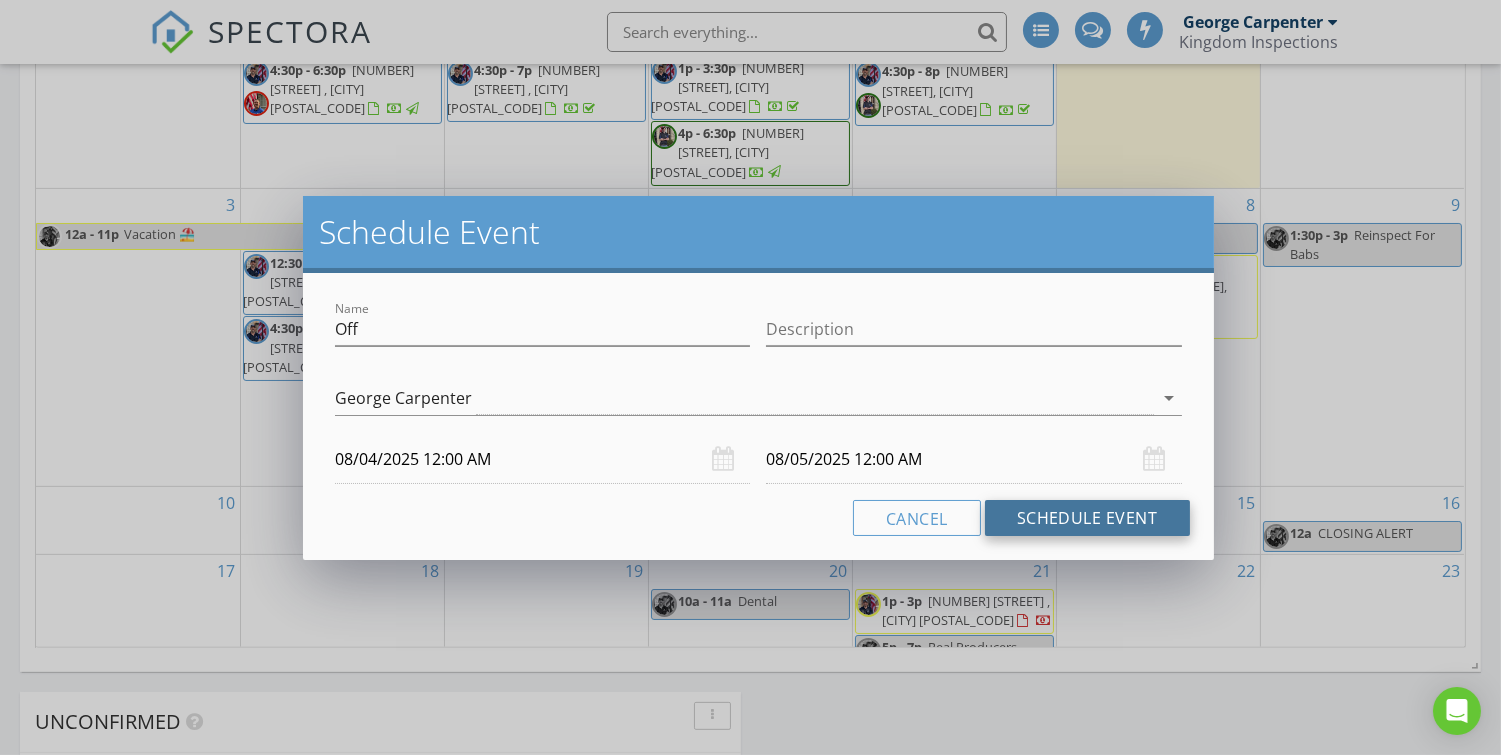 click on "Schedule Event" at bounding box center [1087, 518] 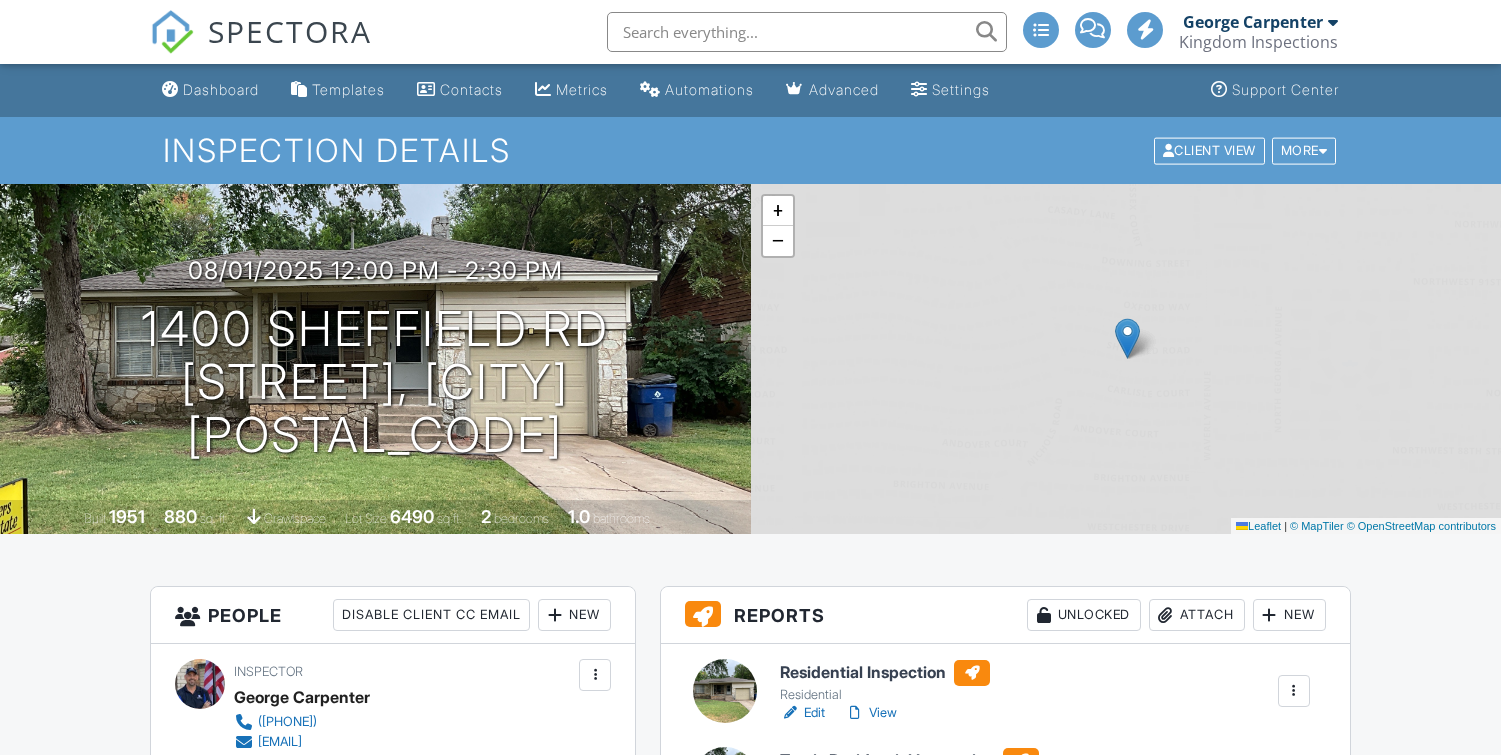 scroll, scrollTop: 0, scrollLeft: 0, axis: both 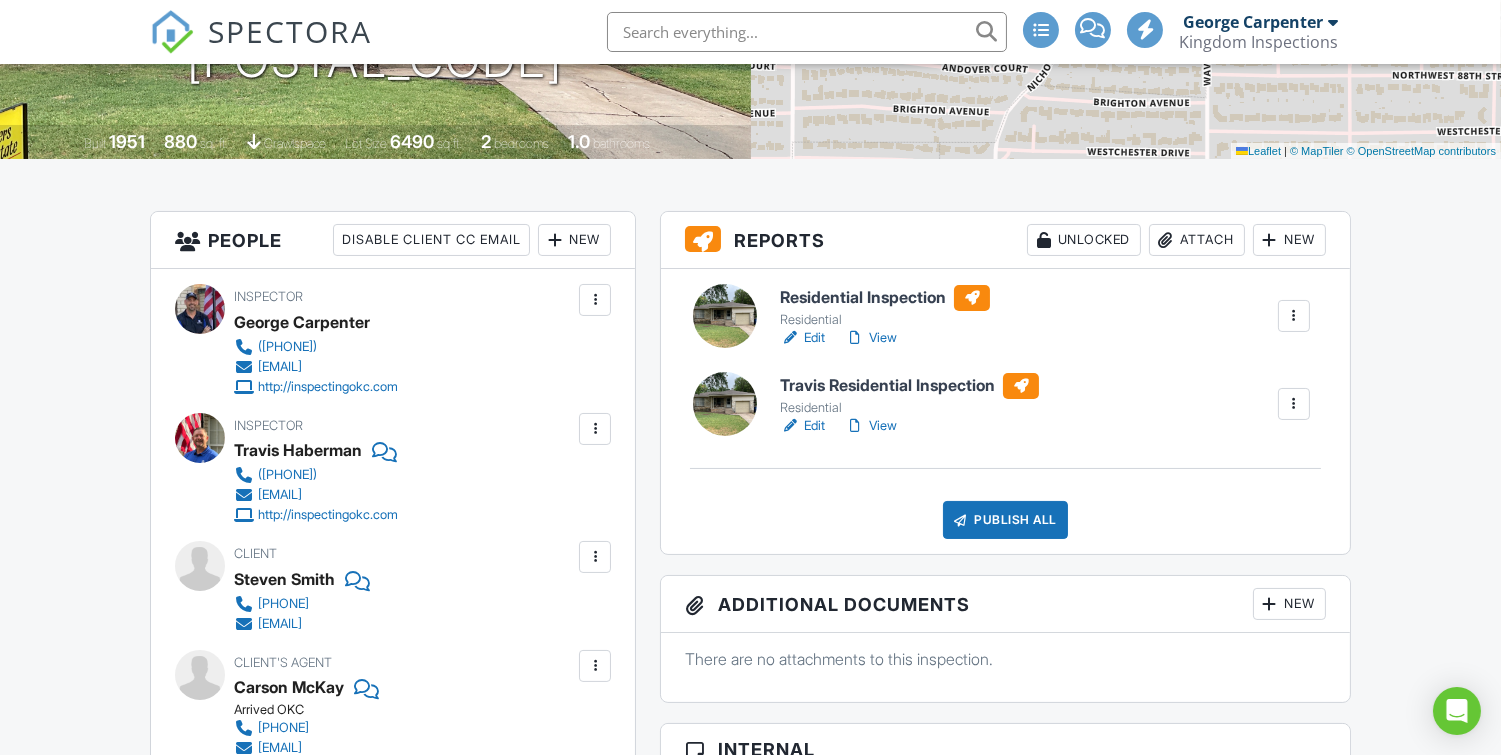 click at bounding box center [1294, 404] 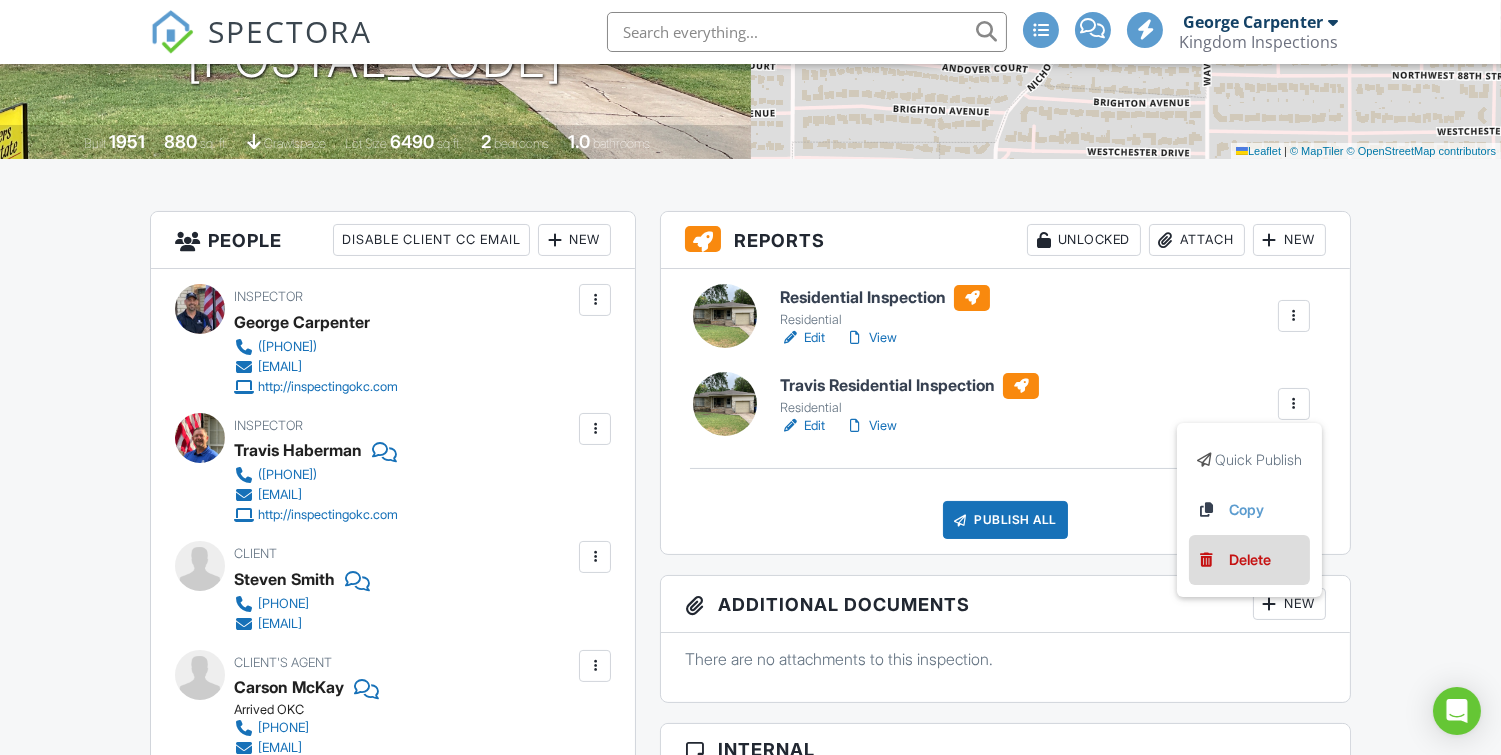 click on "Delete" at bounding box center (1250, 560) 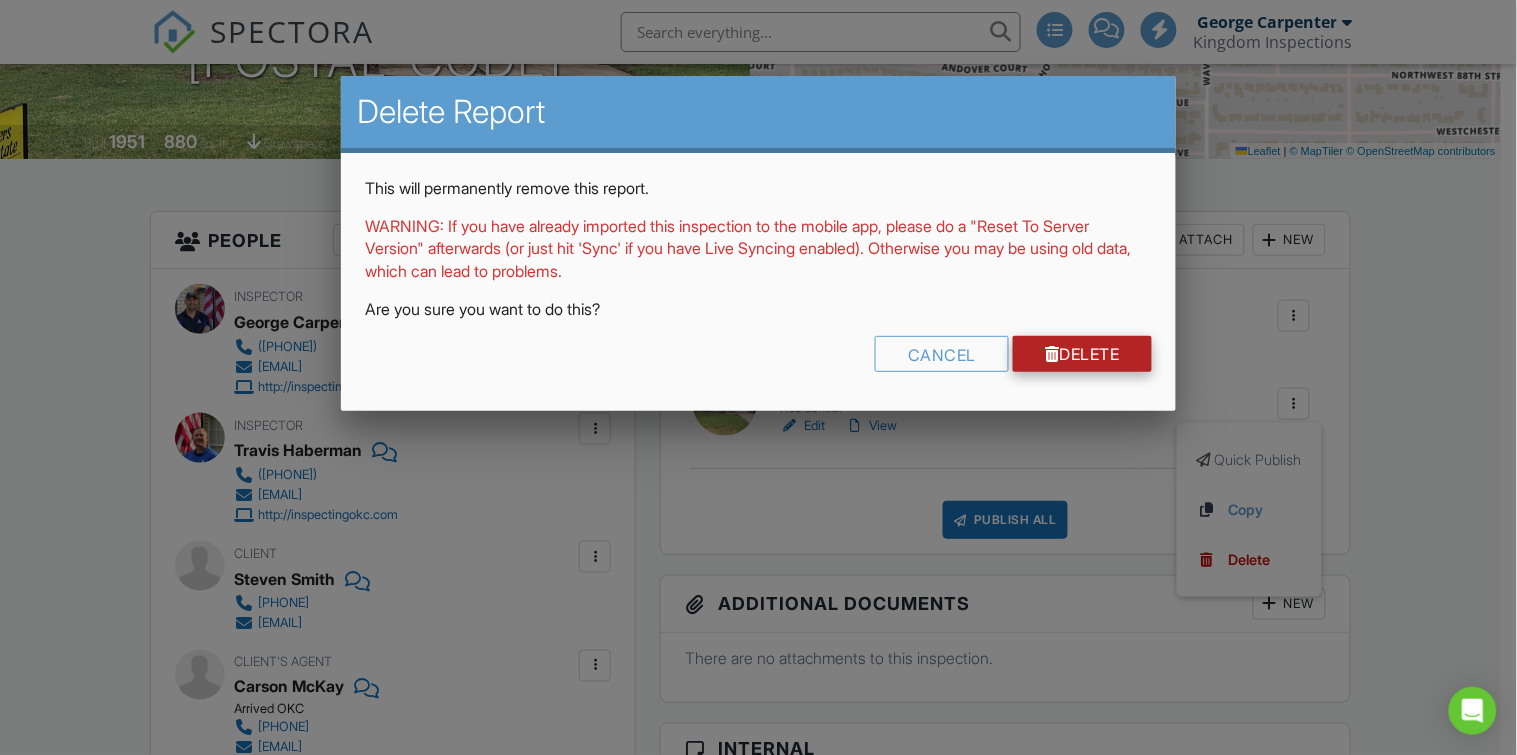 click on "Delete" at bounding box center (1082, 354) 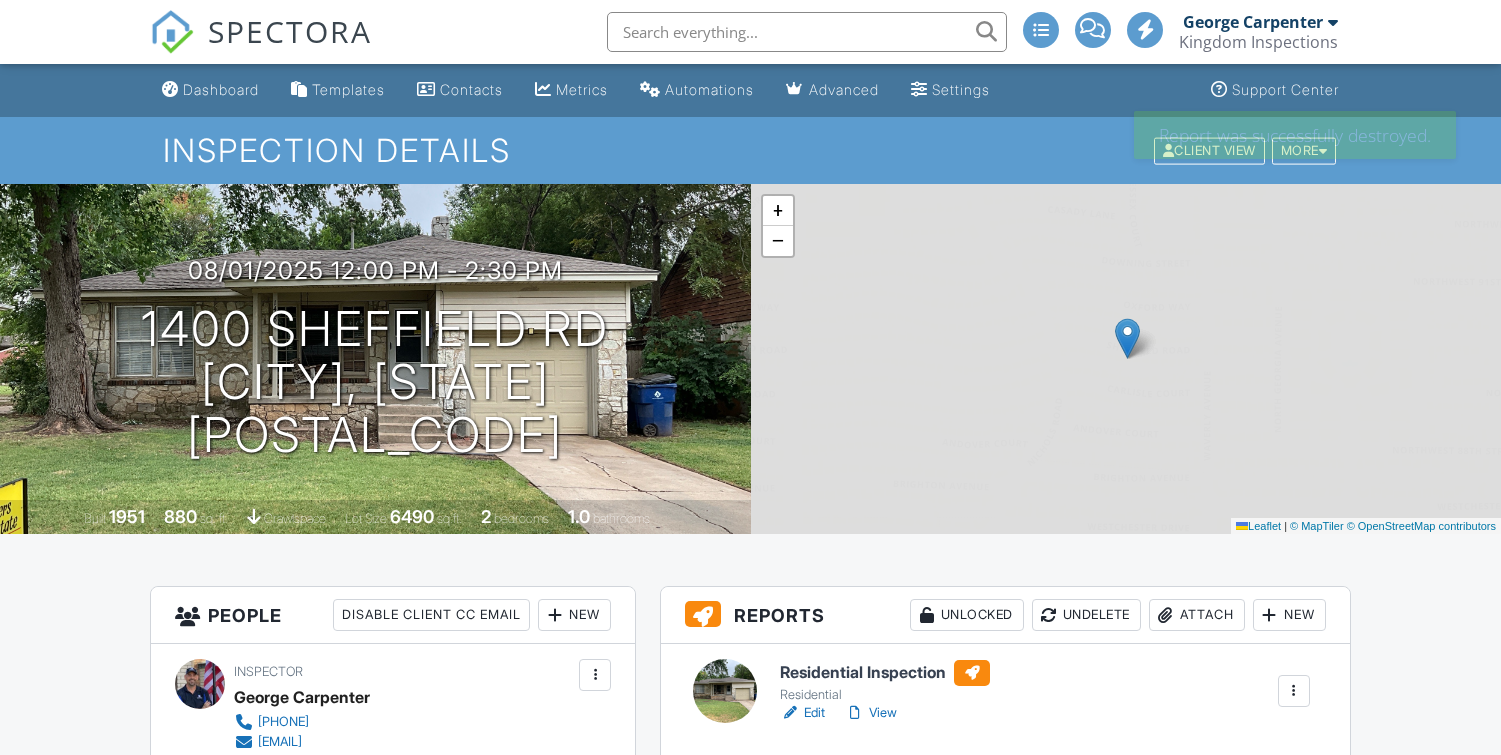scroll, scrollTop: 0, scrollLeft: 0, axis: both 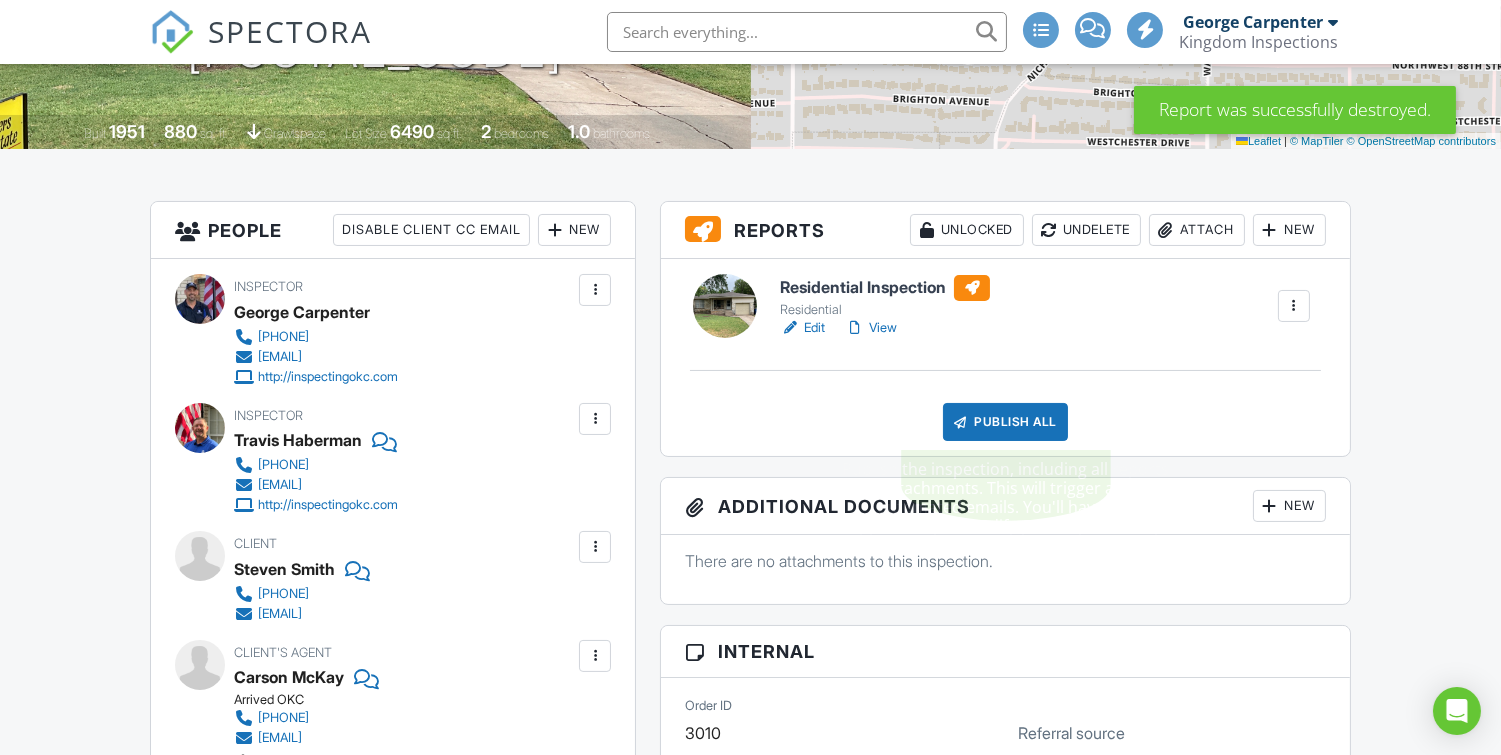 click on "Publish All" at bounding box center [1005, 422] 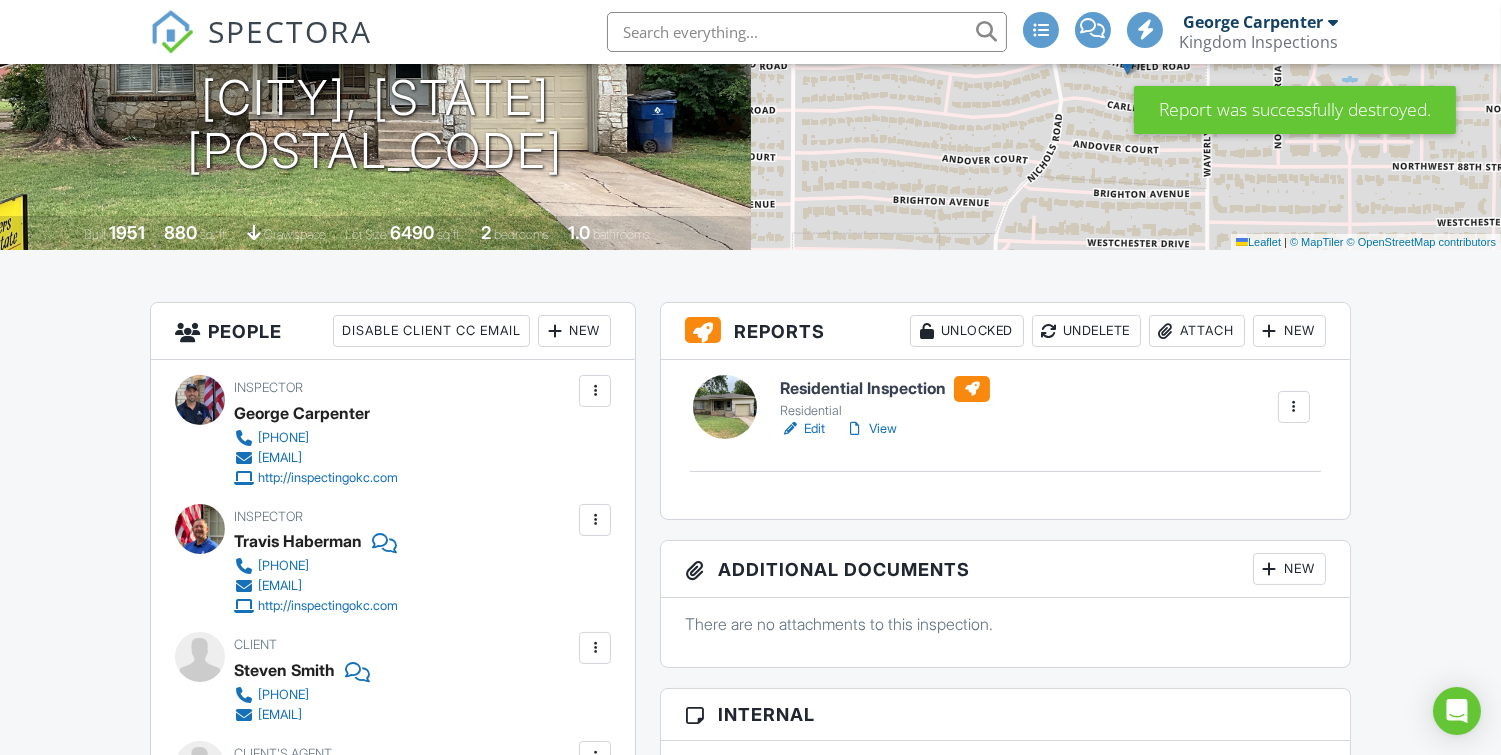 scroll, scrollTop: 0, scrollLeft: 0, axis: both 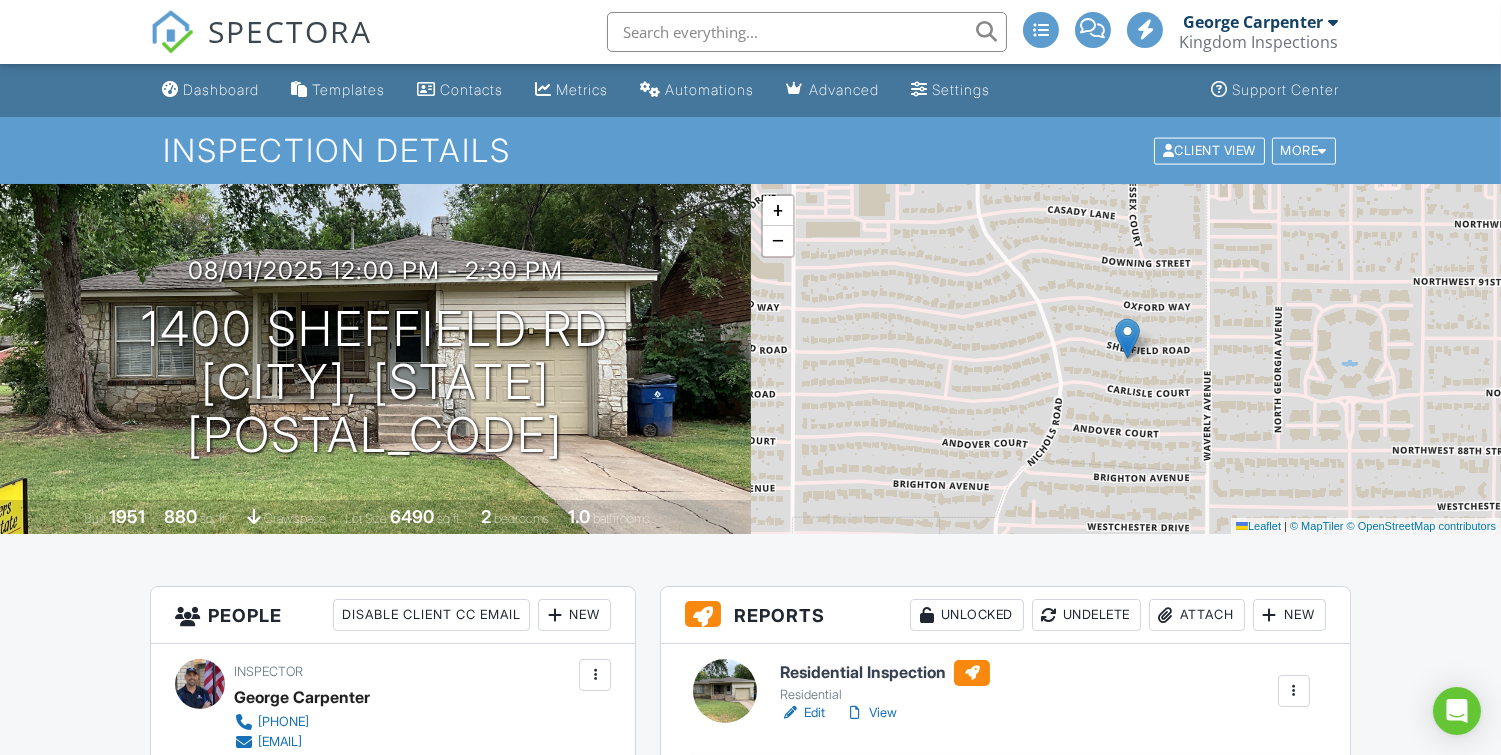 click on "Edit" at bounding box center [802, 713] 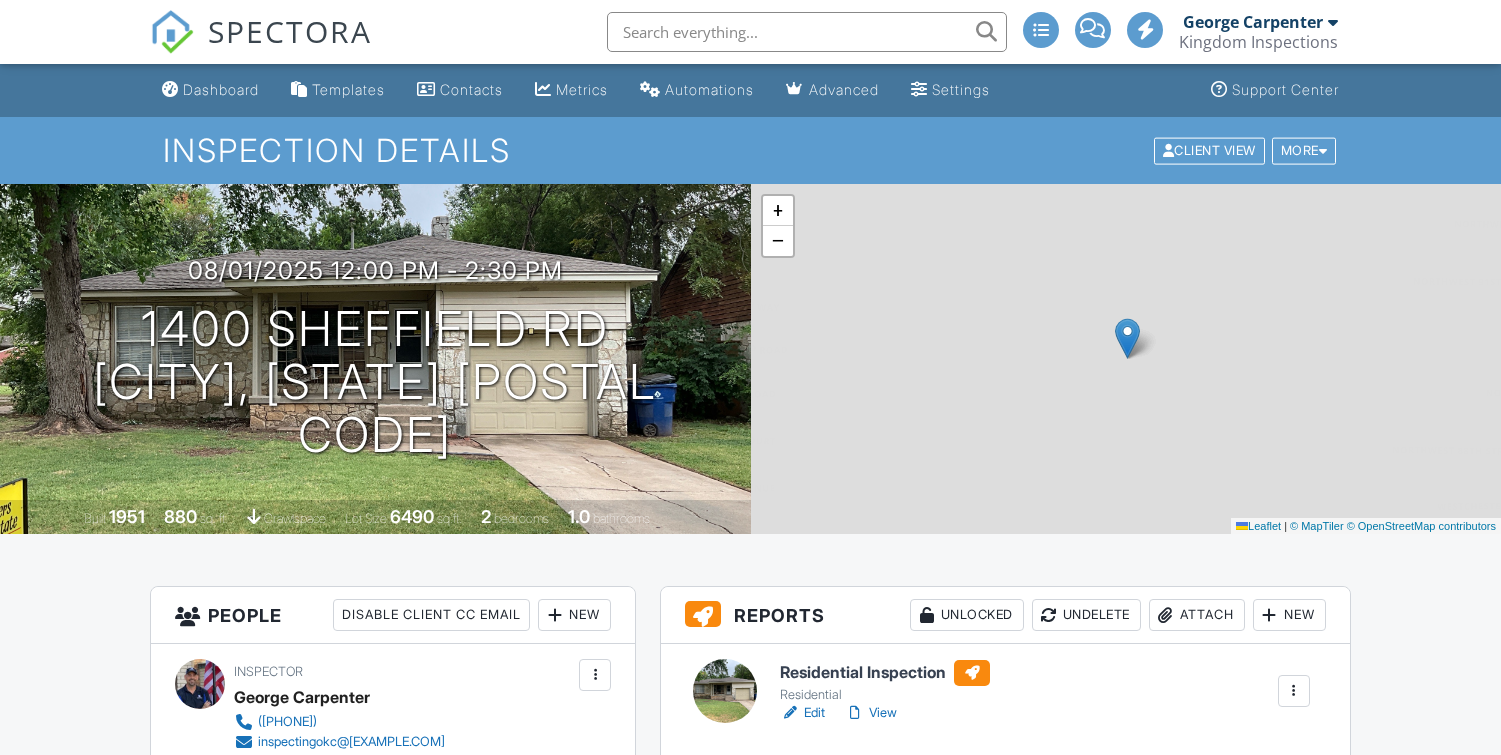 scroll, scrollTop: 0, scrollLeft: 0, axis: both 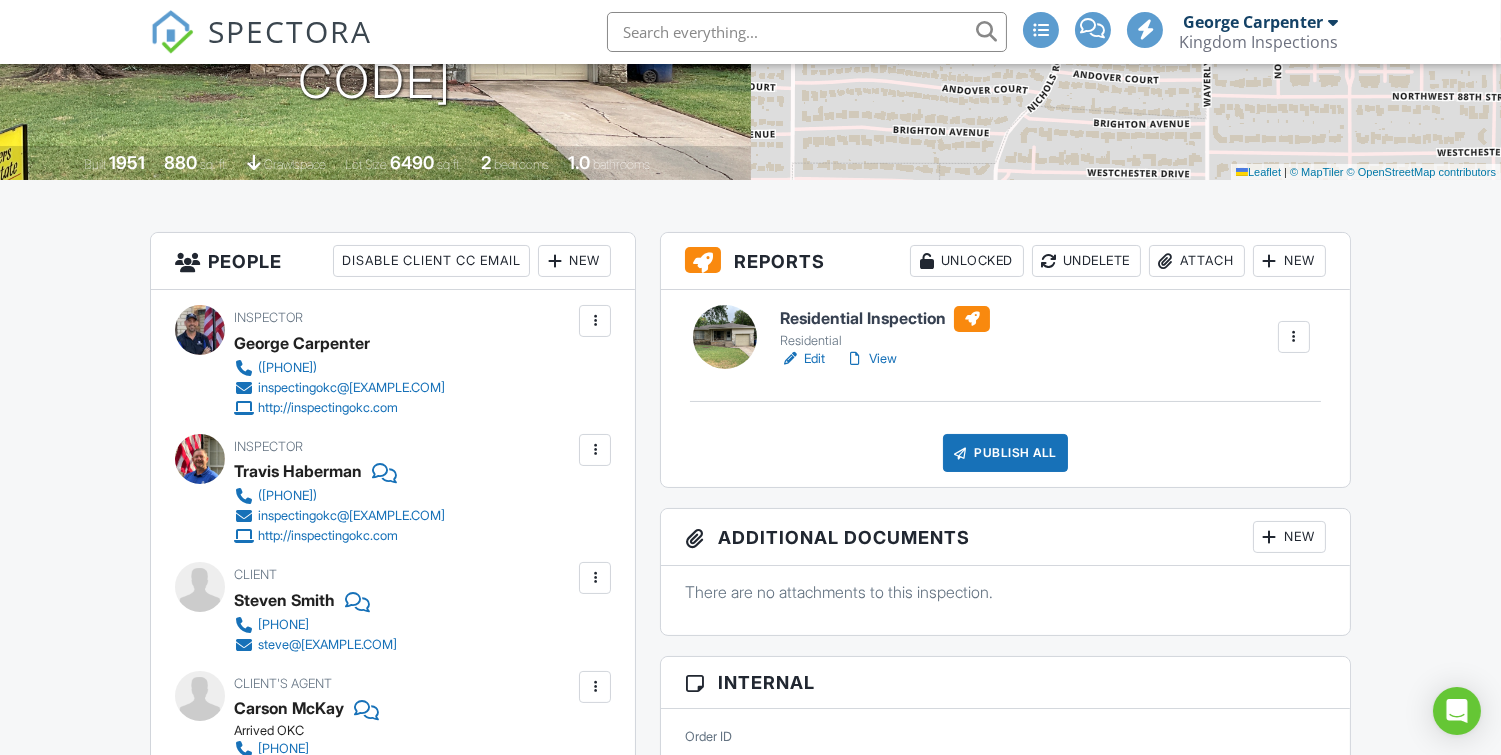 click on "Residential Inspection
Residential
Edit
View
Quick Publish
Copy
Delete
Publish All
Checking report completion" at bounding box center [1005, 388] 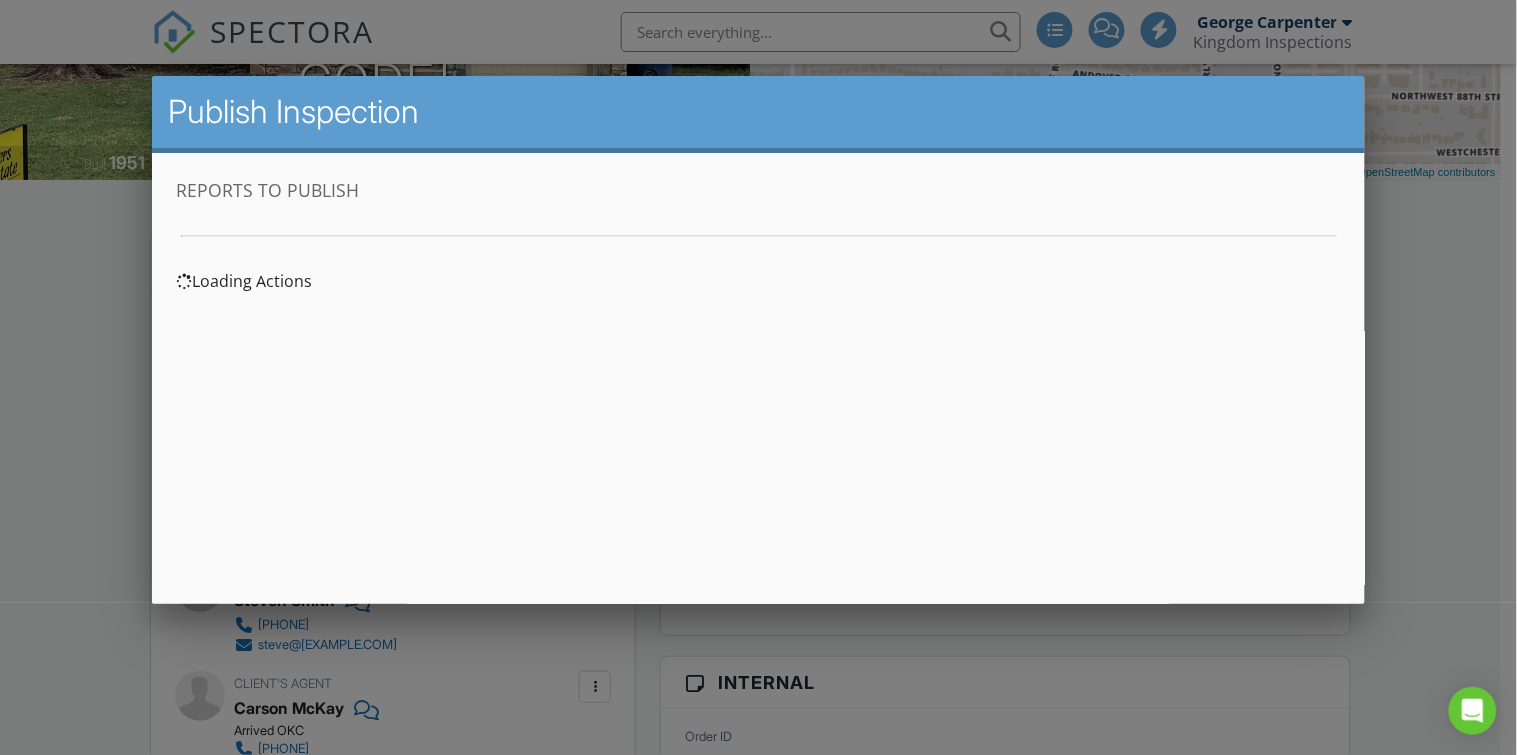 scroll, scrollTop: 0, scrollLeft: 0, axis: both 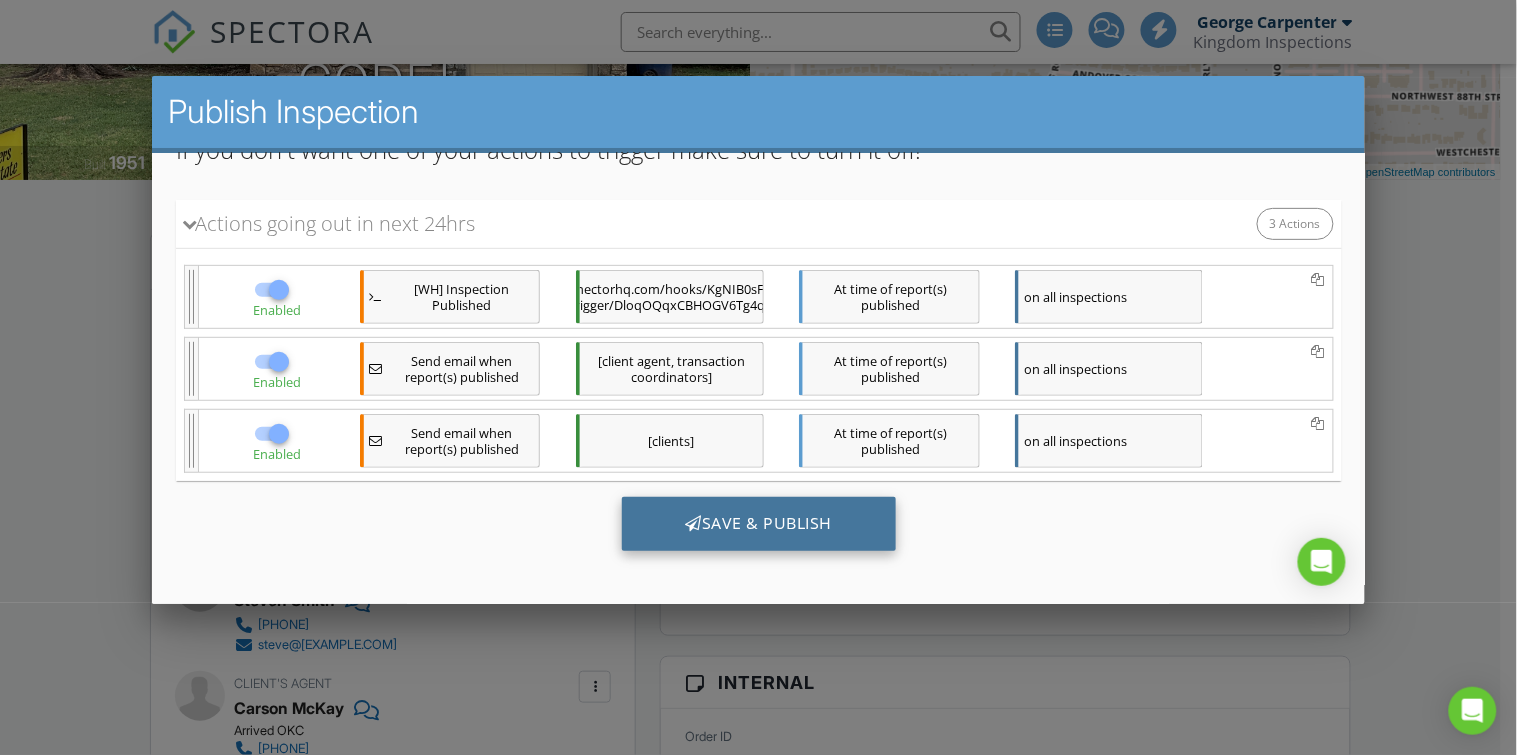 click on "Save & Publish" at bounding box center (758, 523) 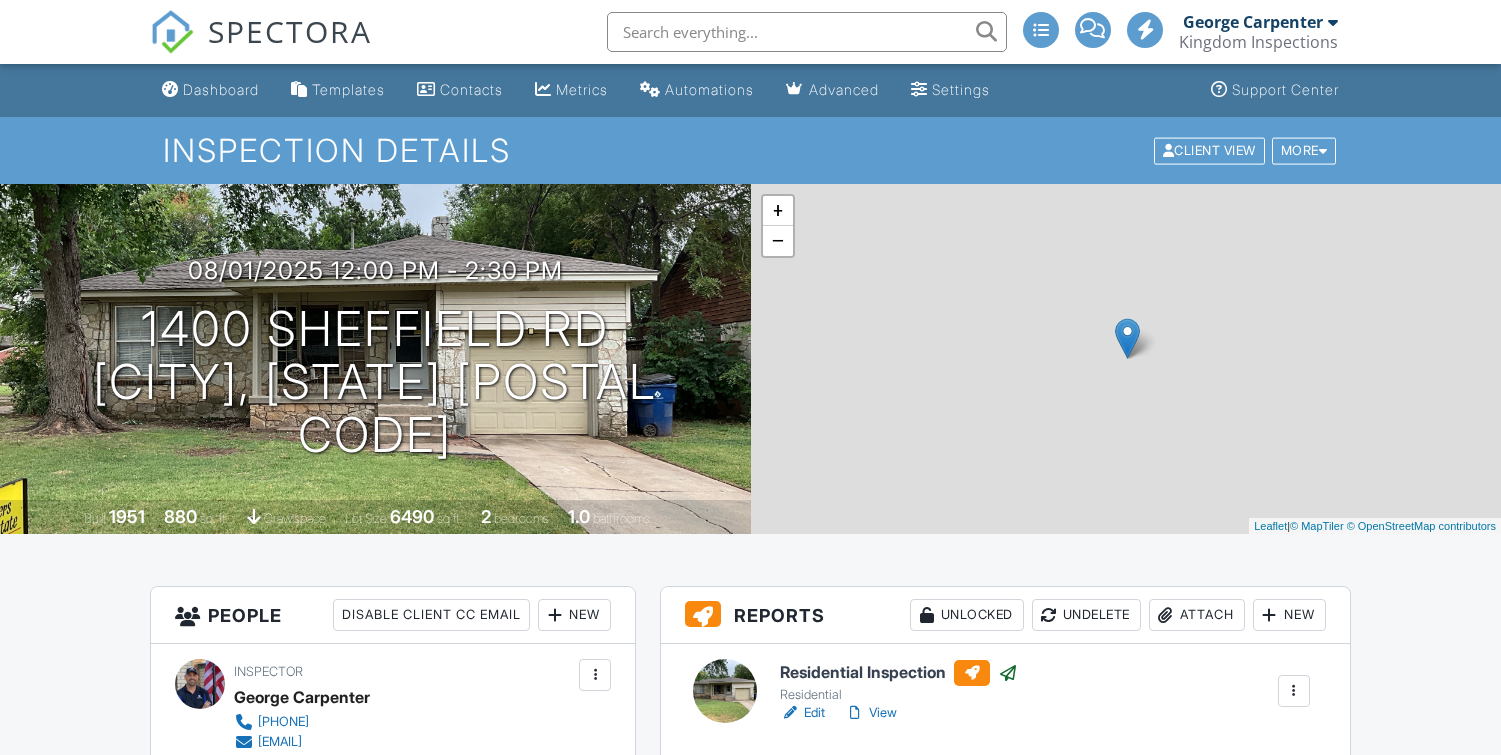 scroll, scrollTop: 0, scrollLeft: 0, axis: both 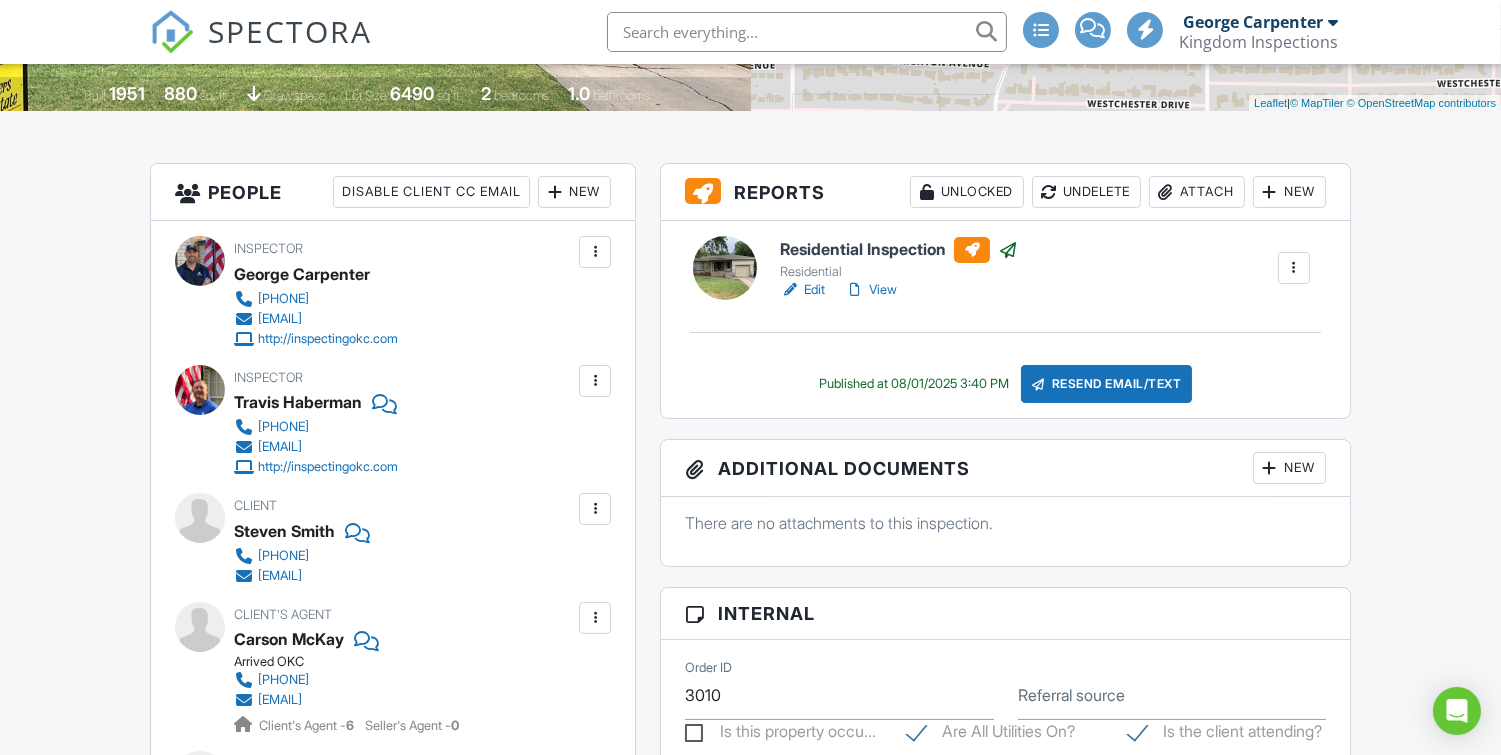 click on "Undelete" at bounding box center [1086, 192] 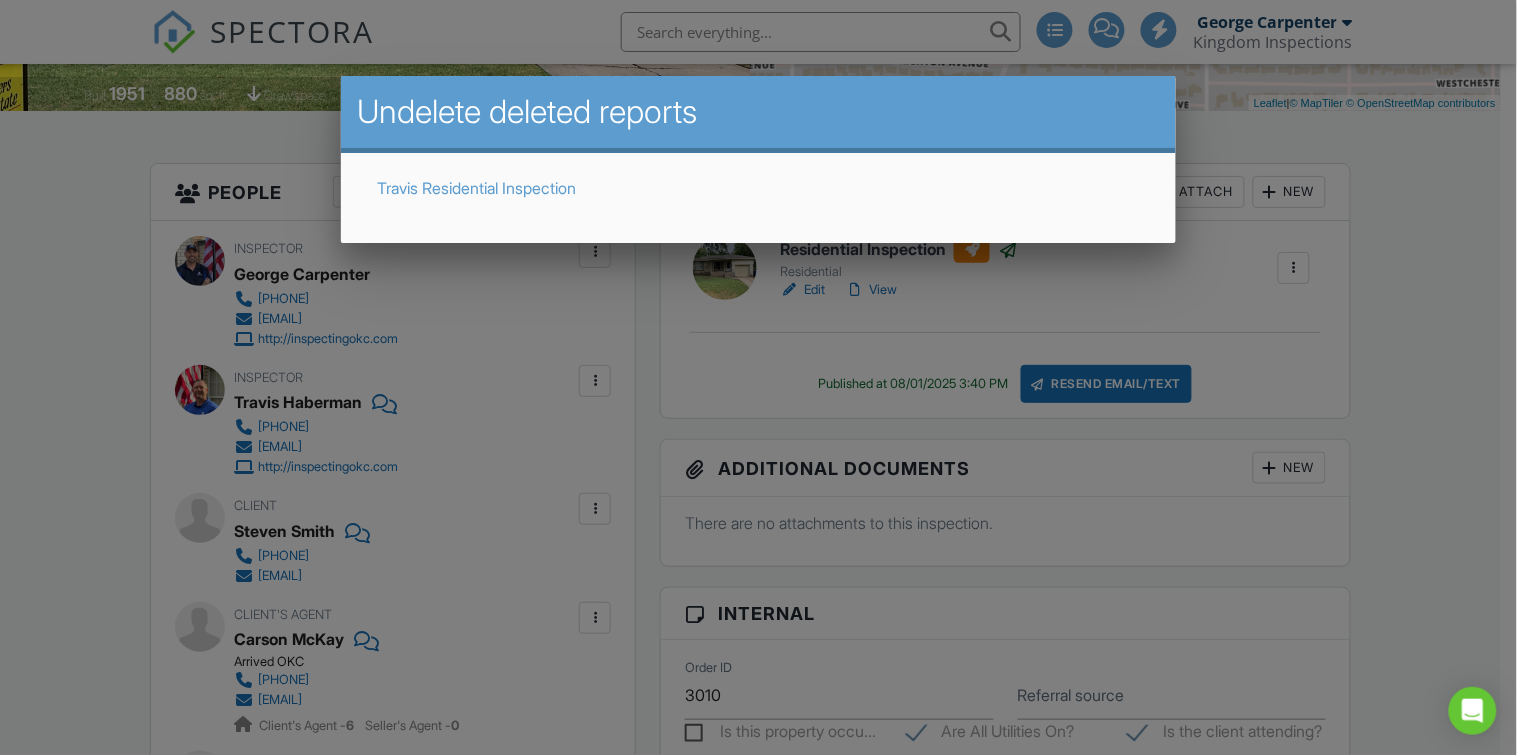 click on "Travis Residential Inspection" at bounding box center (476, 188) 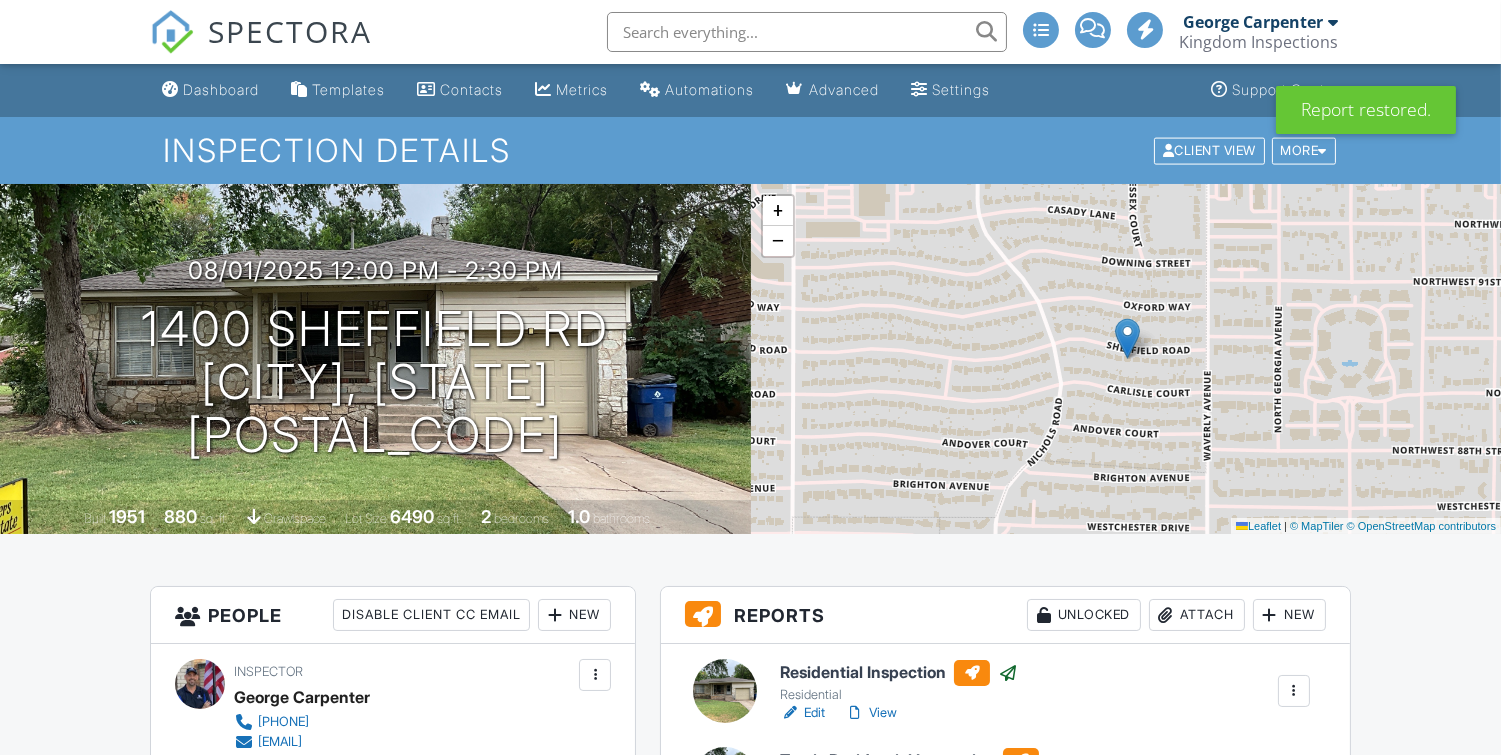 scroll, scrollTop: 11, scrollLeft: 0, axis: vertical 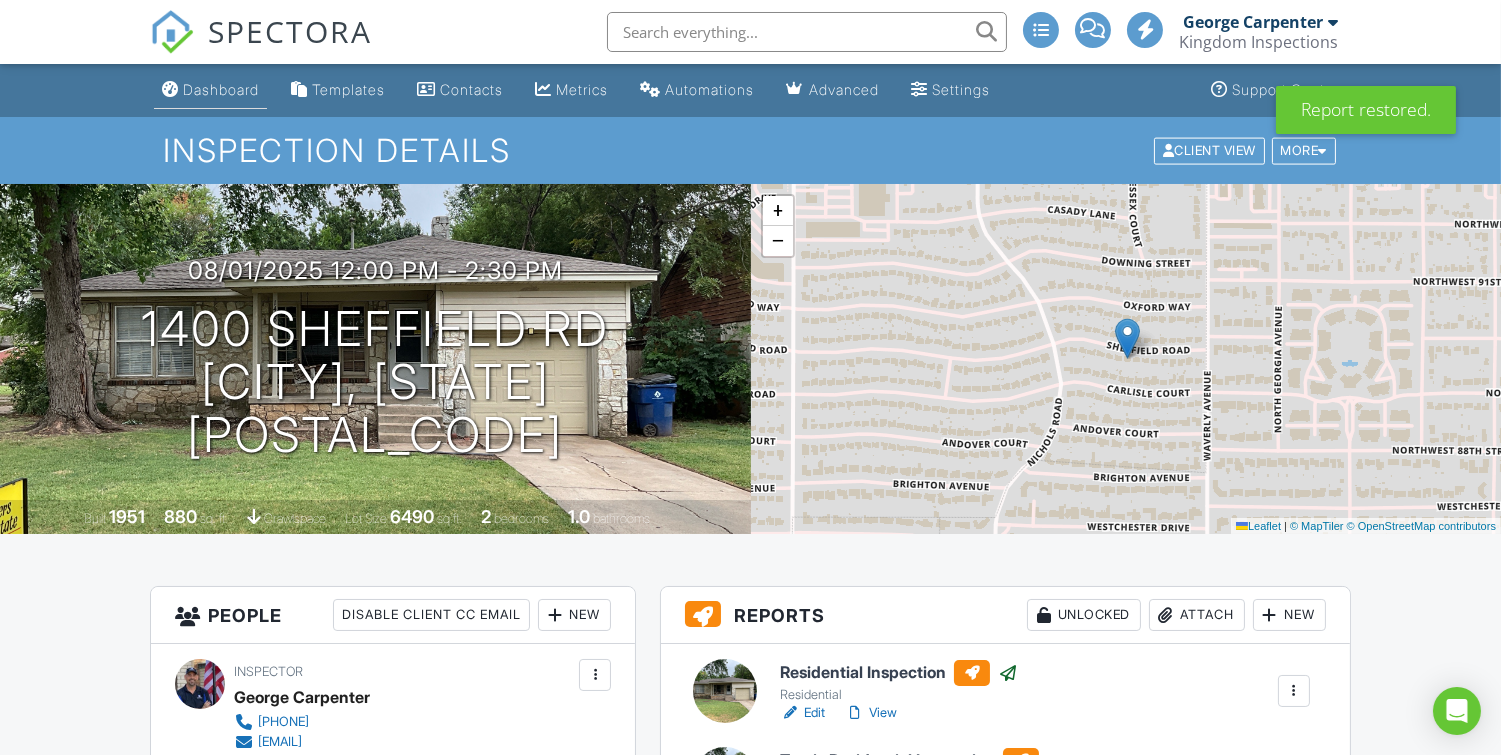 click on "Dashboard" at bounding box center (221, 89) 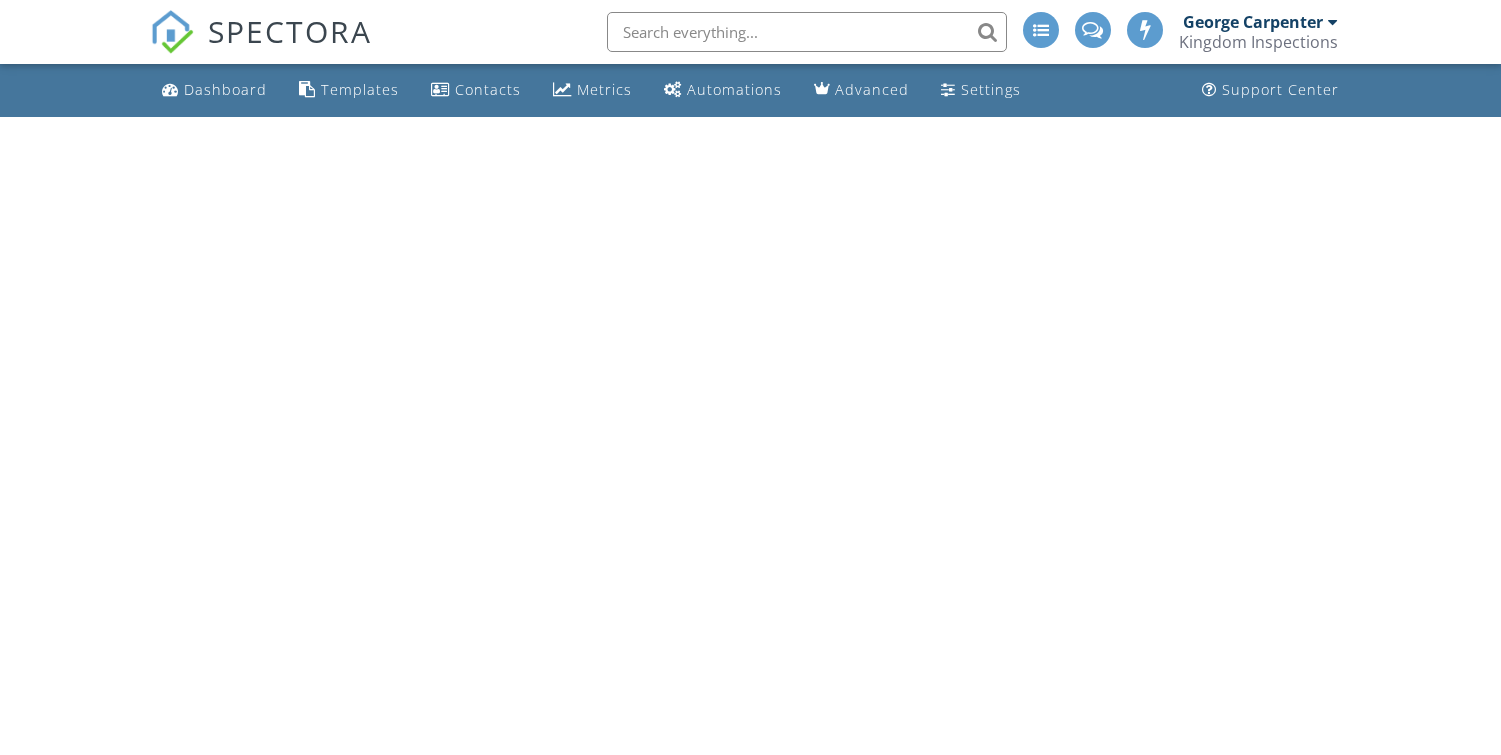 scroll, scrollTop: 0, scrollLeft: 0, axis: both 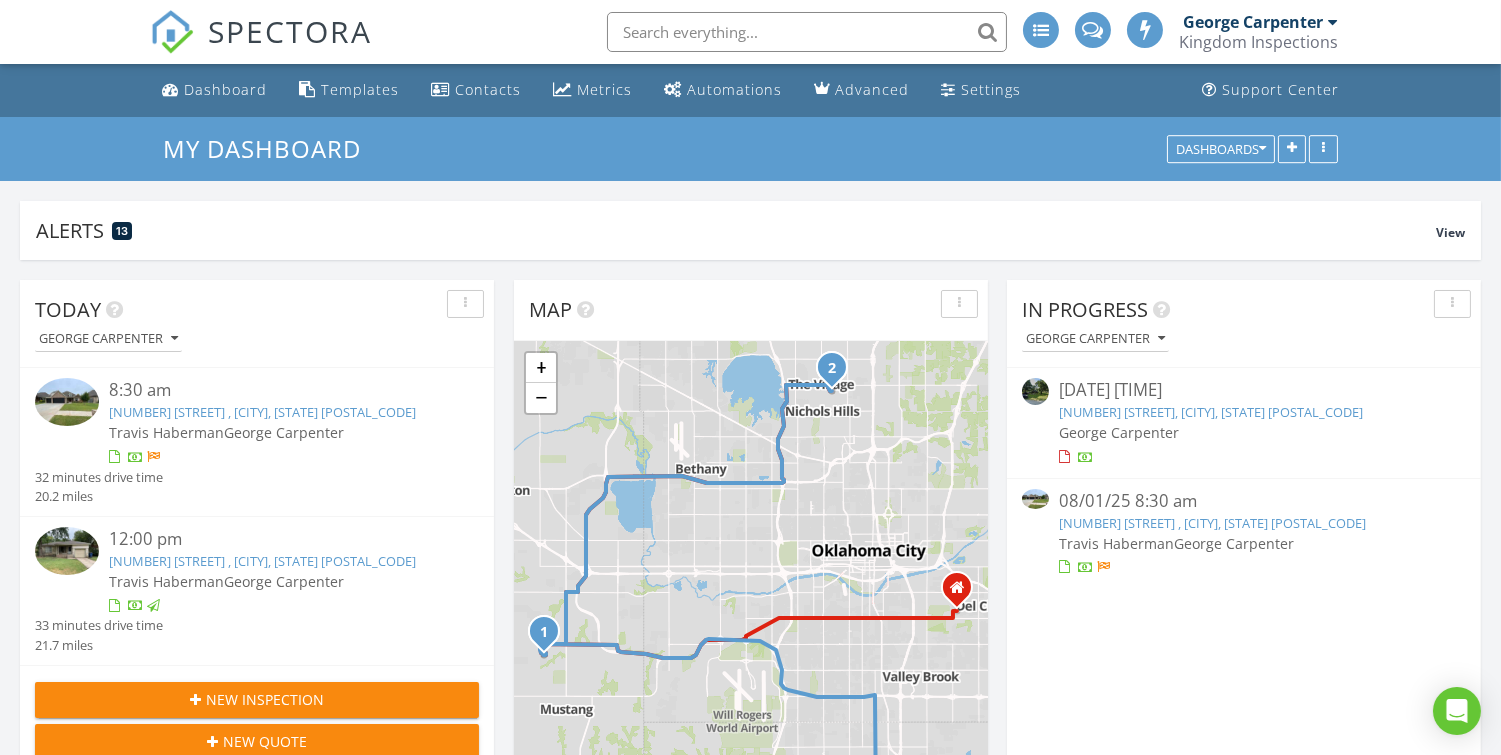 click on "8:30 am" at bounding box center (275, 390) 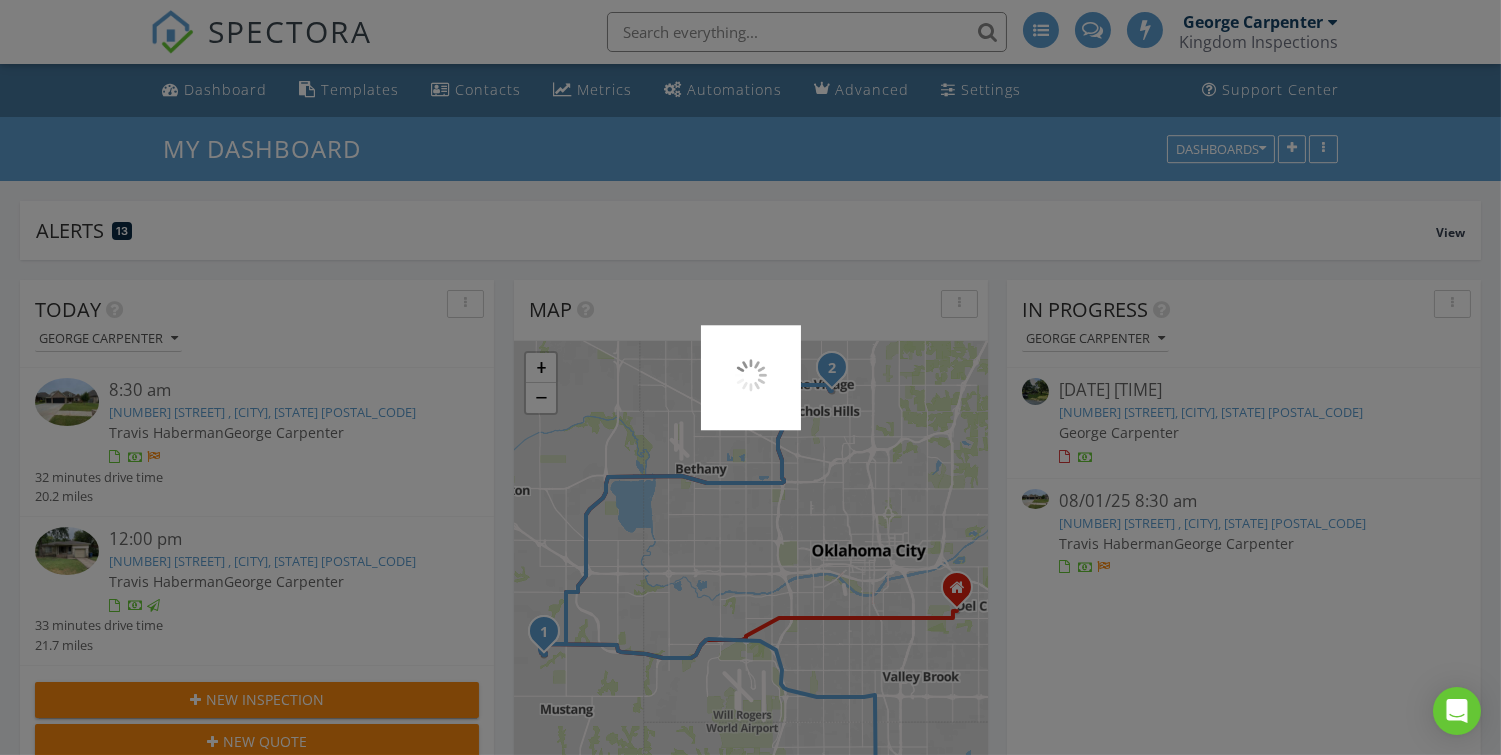 scroll, scrollTop: 380, scrollLeft: 0, axis: vertical 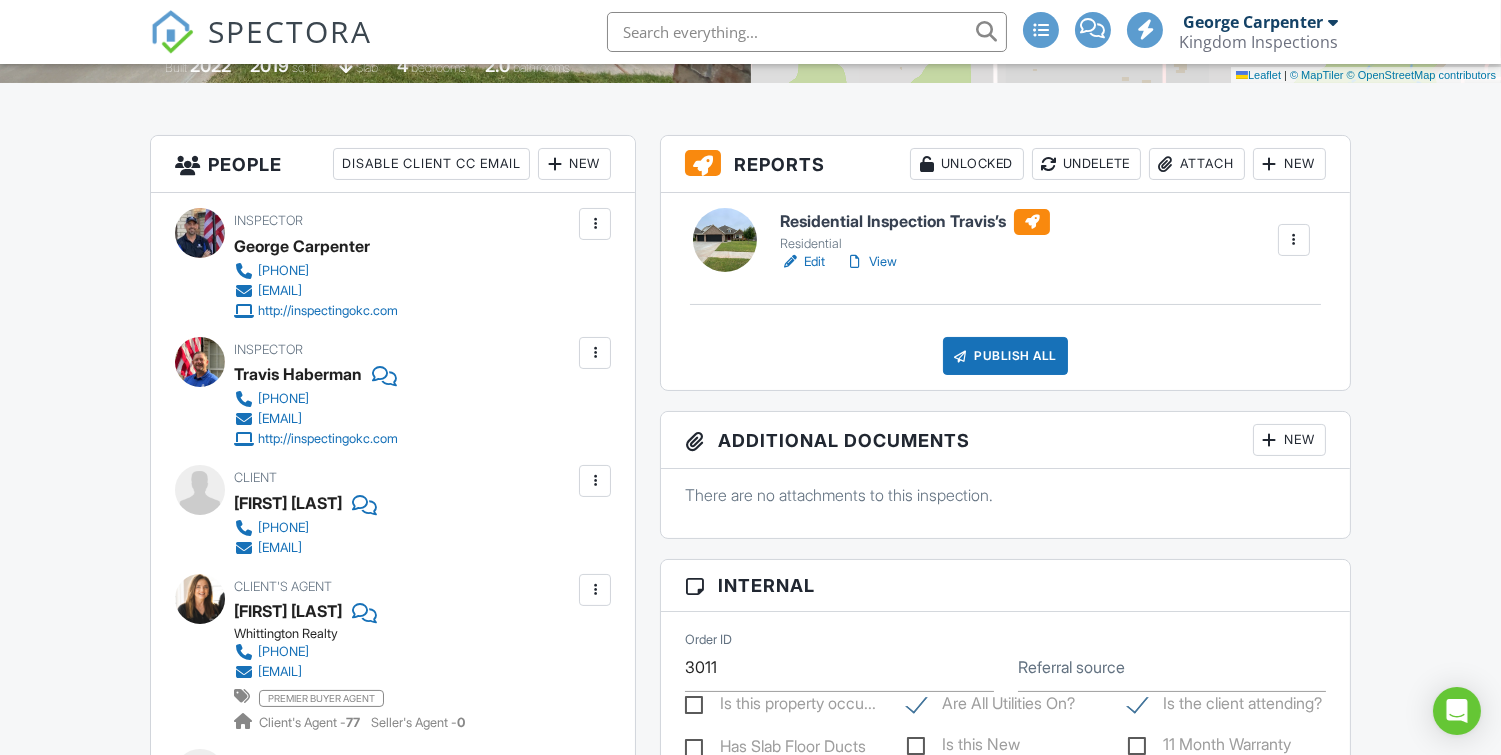 click on "View" at bounding box center [871, 262] 